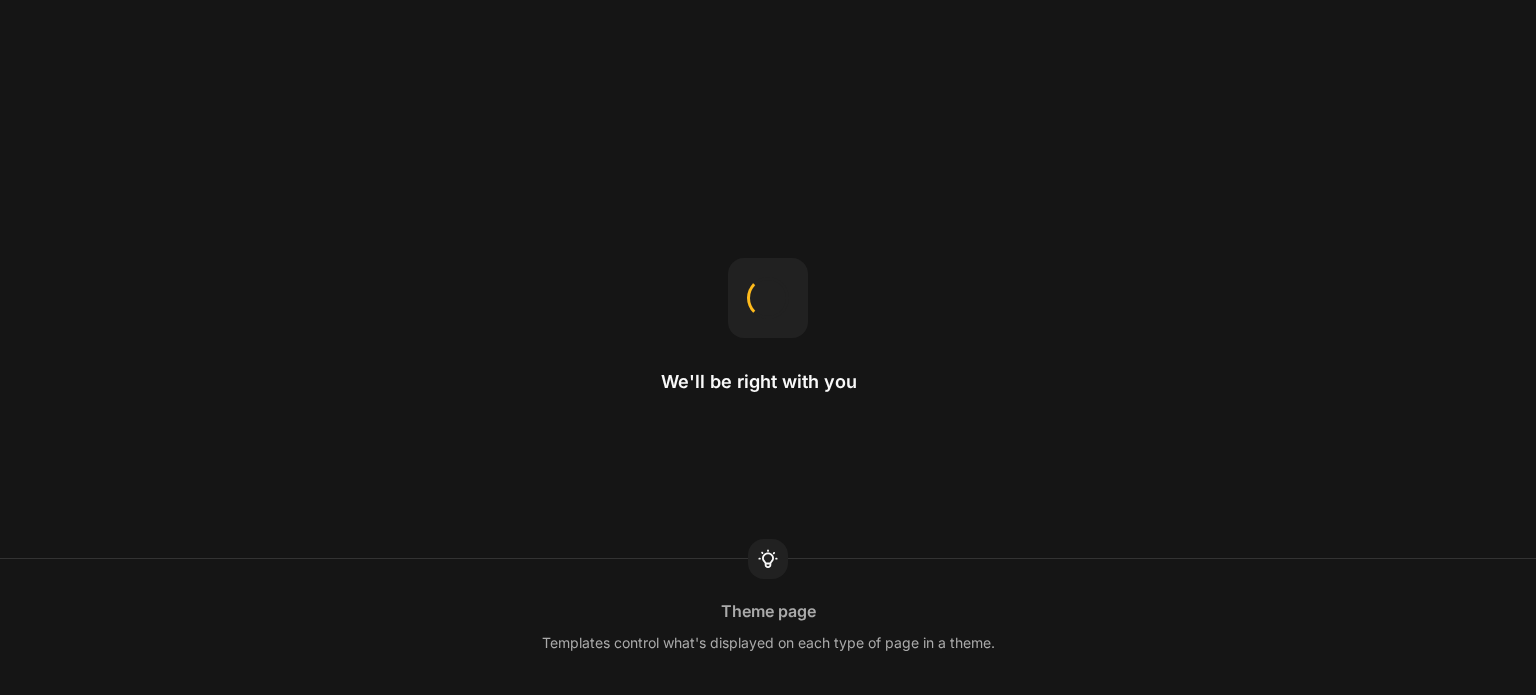 scroll, scrollTop: 0, scrollLeft: 0, axis: both 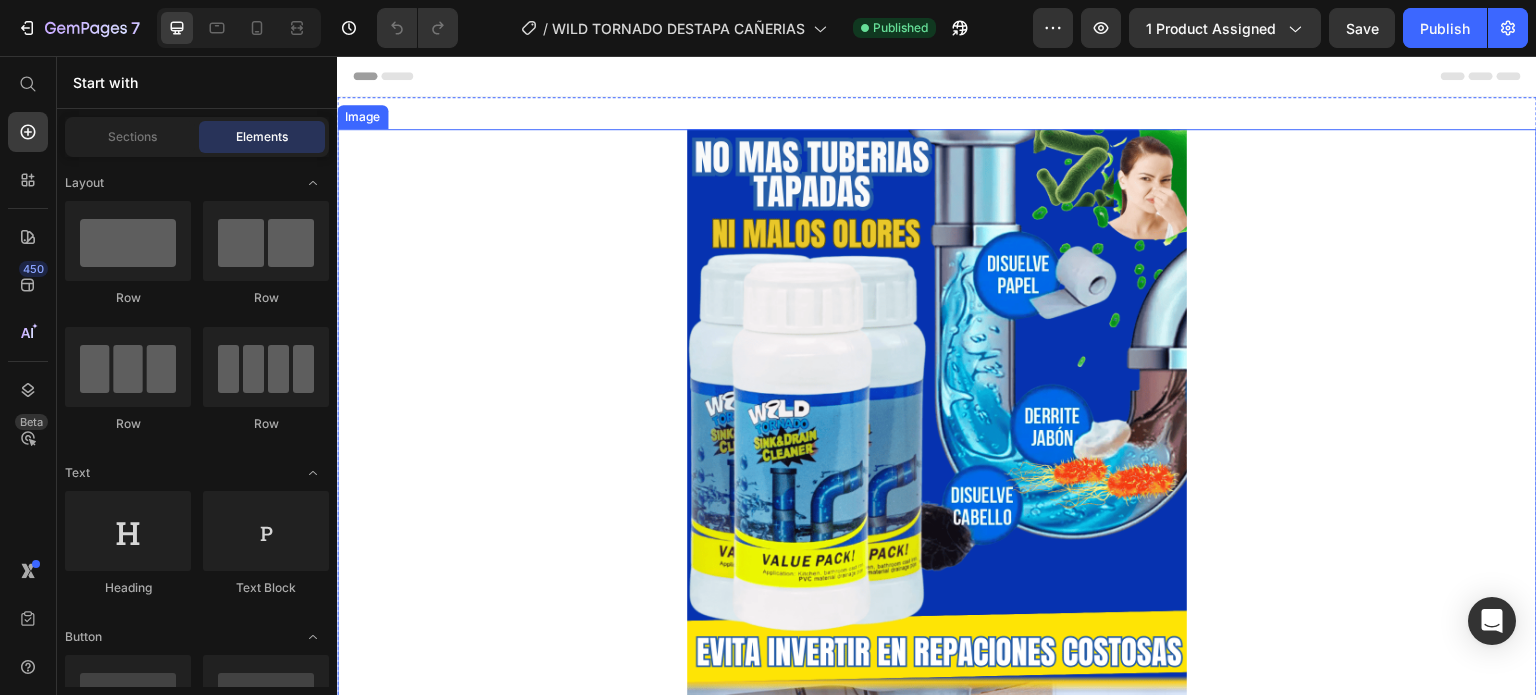 click at bounding box center [937, 573] 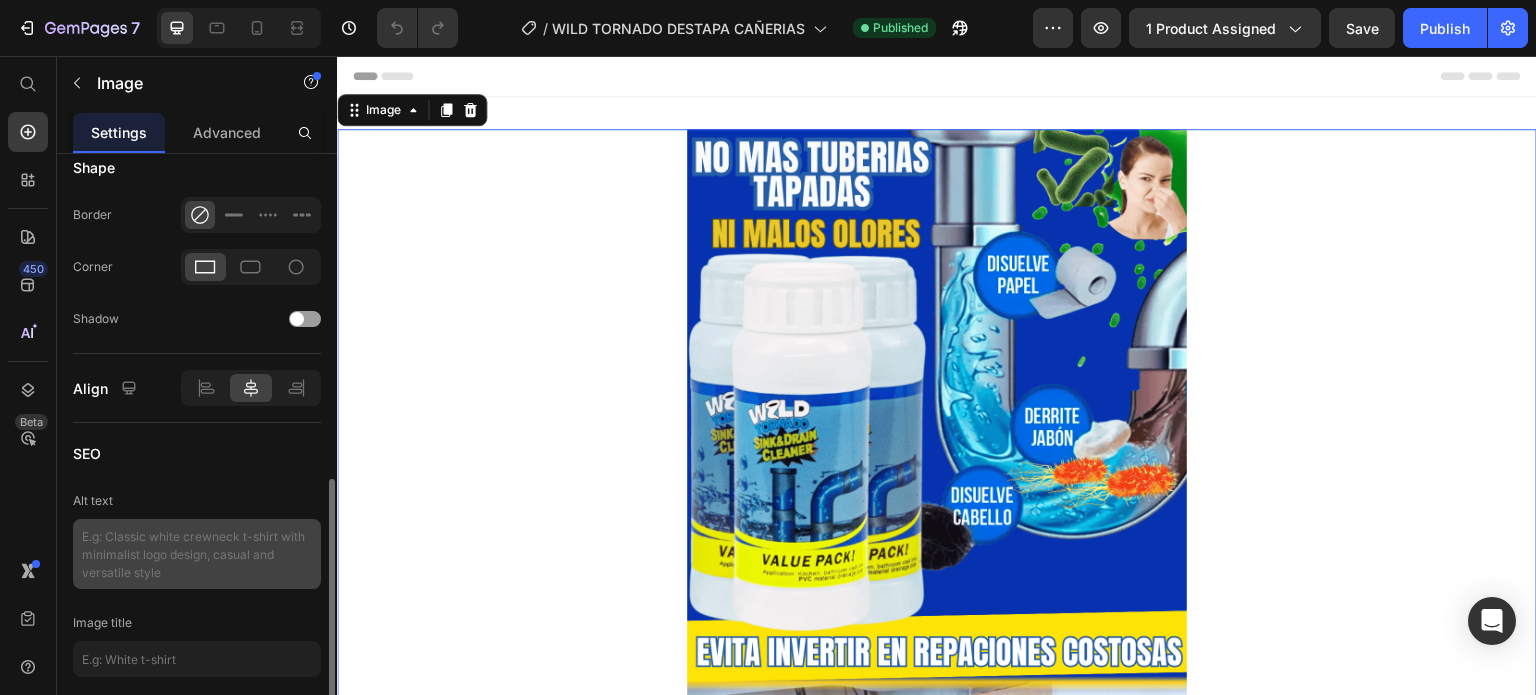 scroll, scrollTop: 871, scrollLeft: 0, axis: vertical 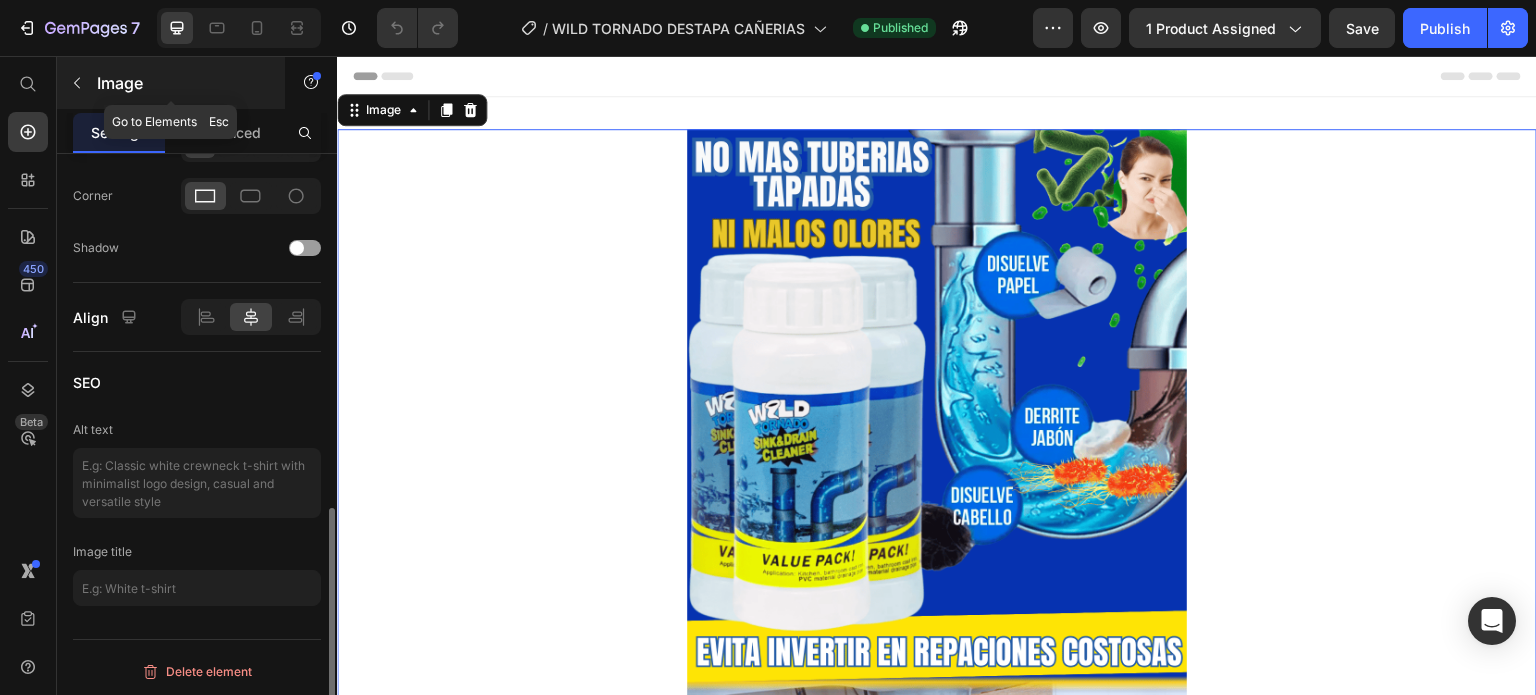 click at bounding box center [77, 83] 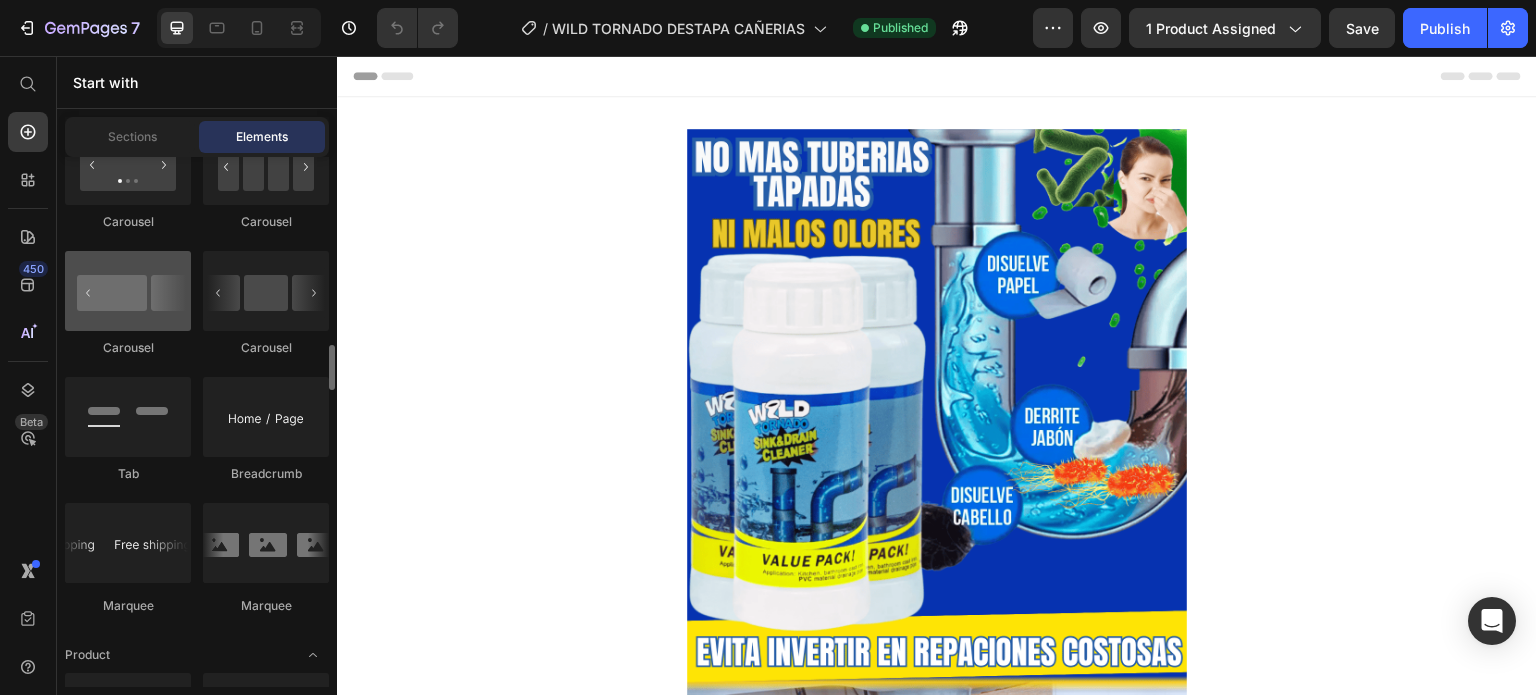 scroll, scrollTop: 2100, scrollLeft: 0, axis: vertical 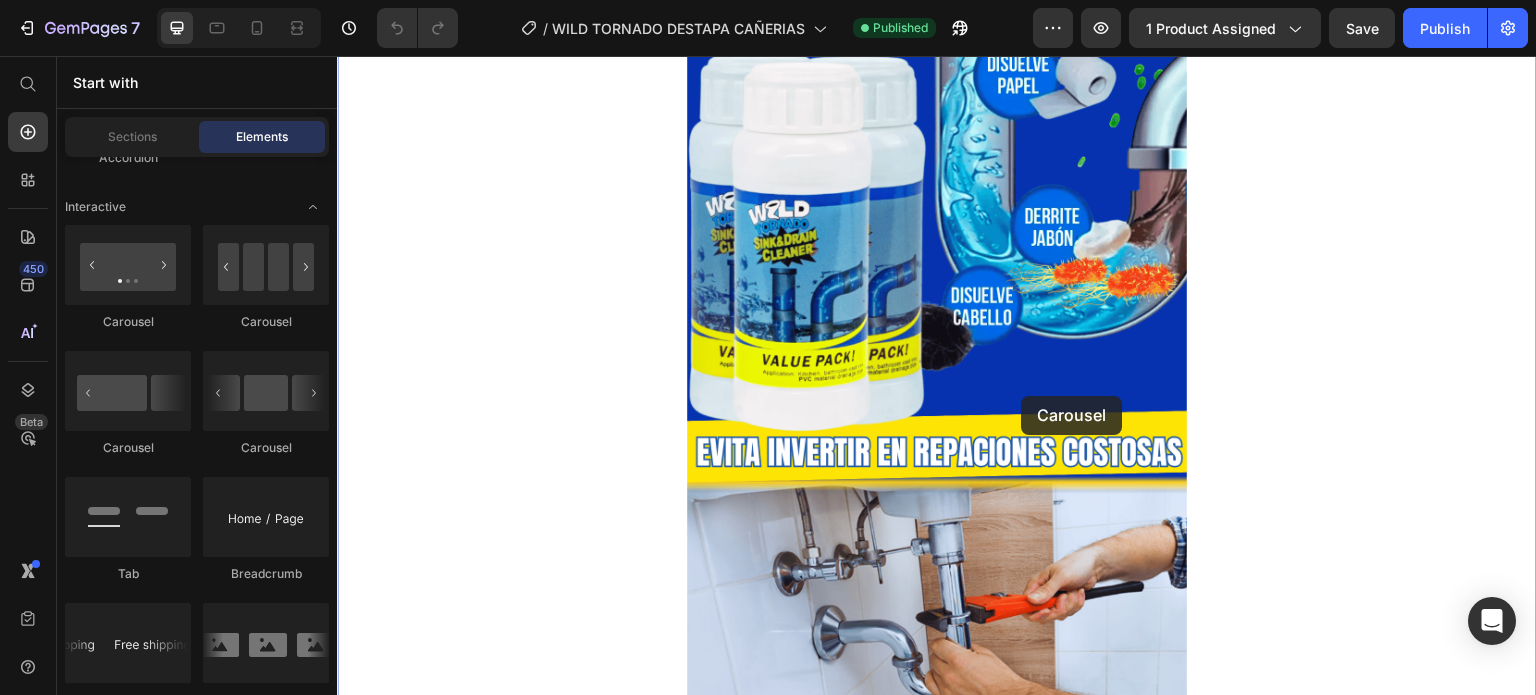 drag, startPoint x: 593, startPoint y: 310, endPoint x: 1022, endPoint y: 396, distance: 437.53516 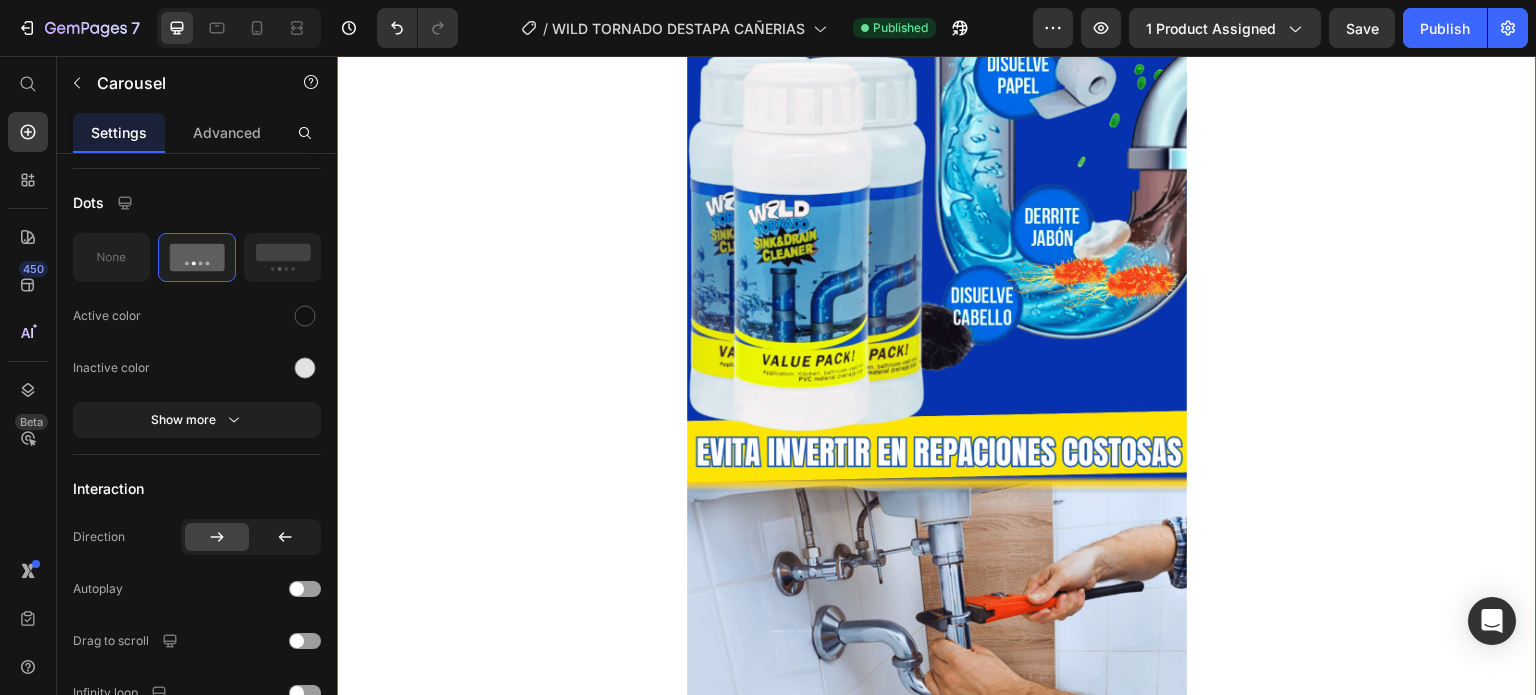 scroll, scrollTop: 0, scrollLeft: 0, axis: both 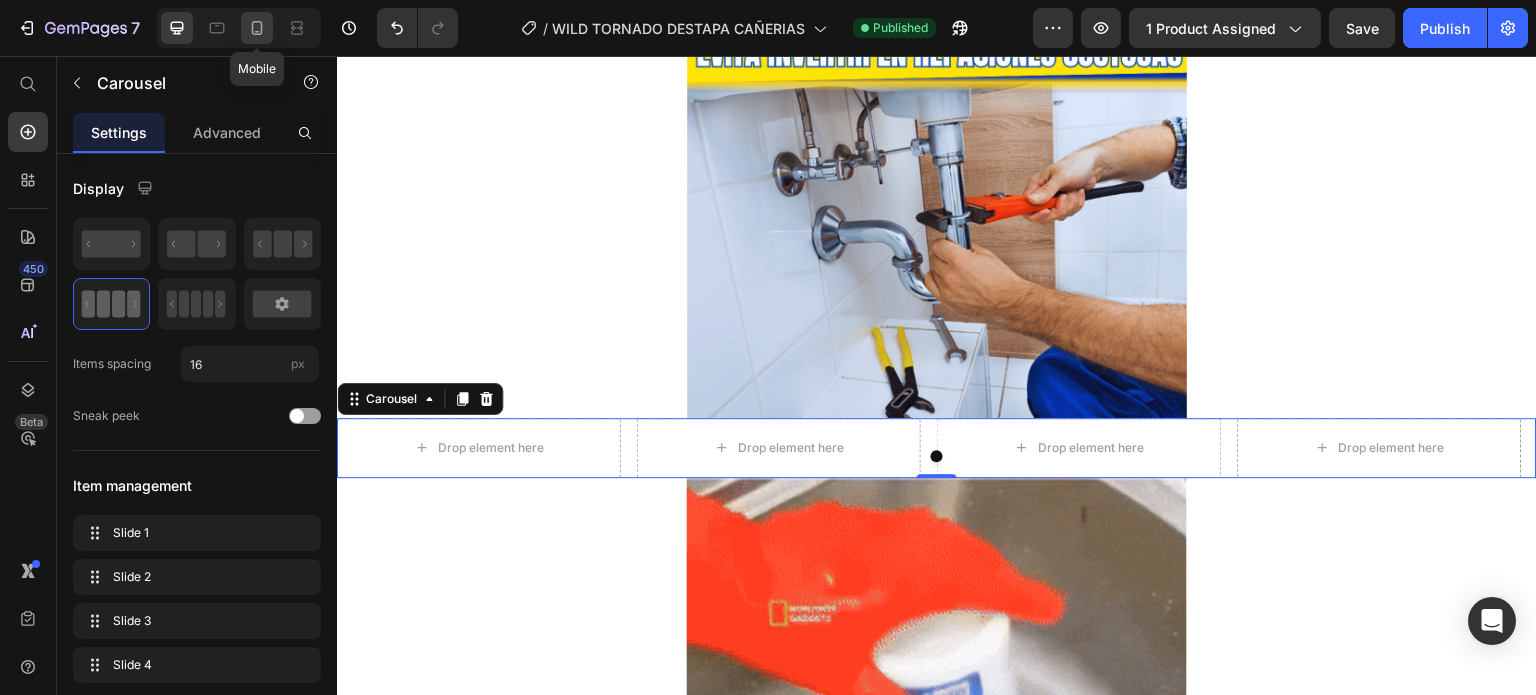 drag, startPoint x: 261, startPoint y: 31, endPoint x: 601, endPoint y: 265, distance: 412.74207 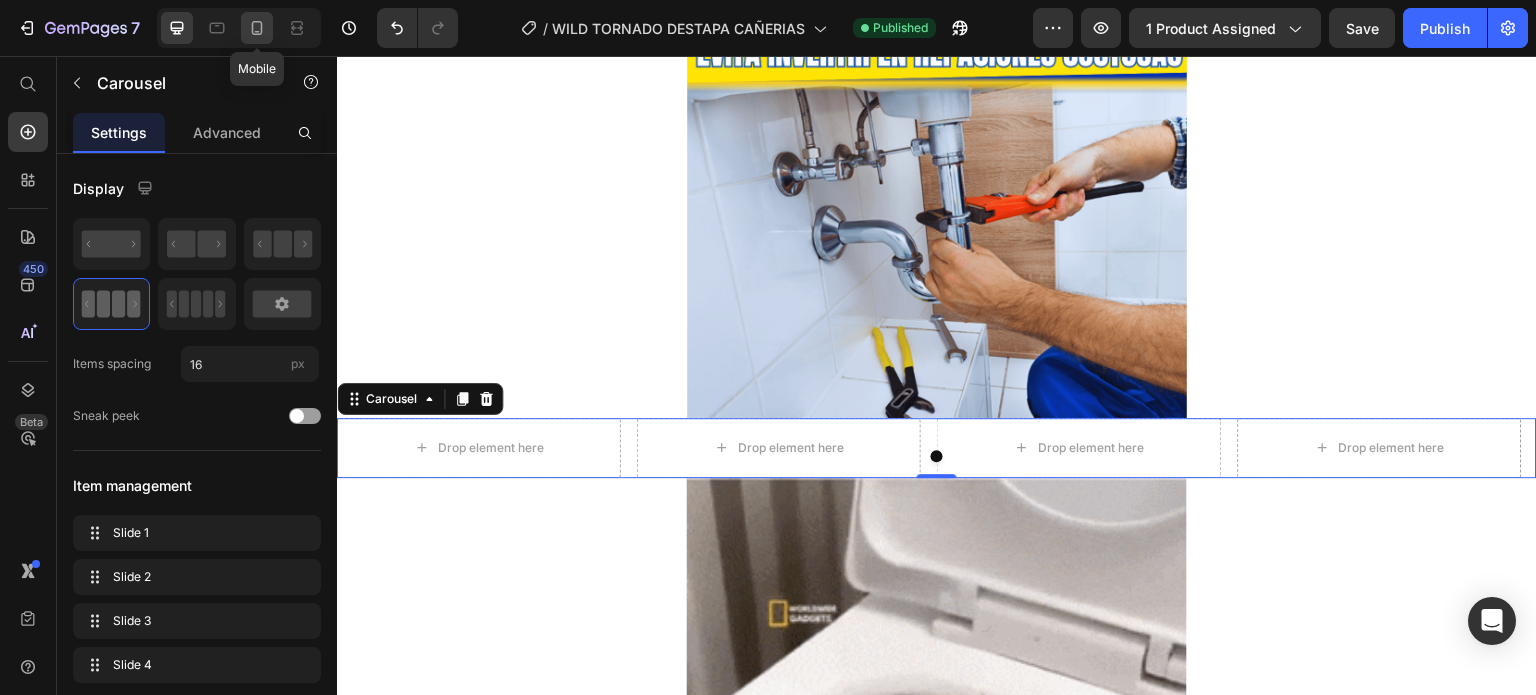 click 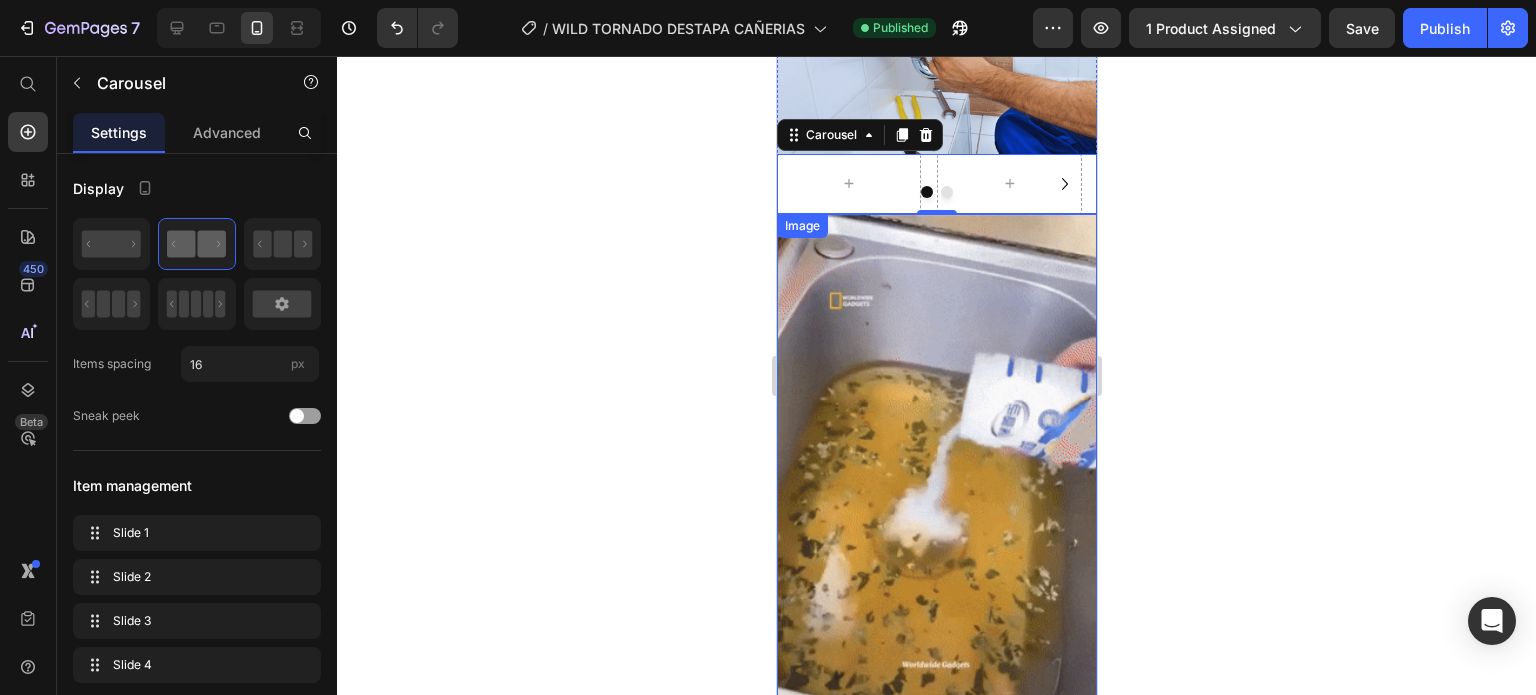scroll, scrollTop: 412, scrollLeft: 0, axis: vertical 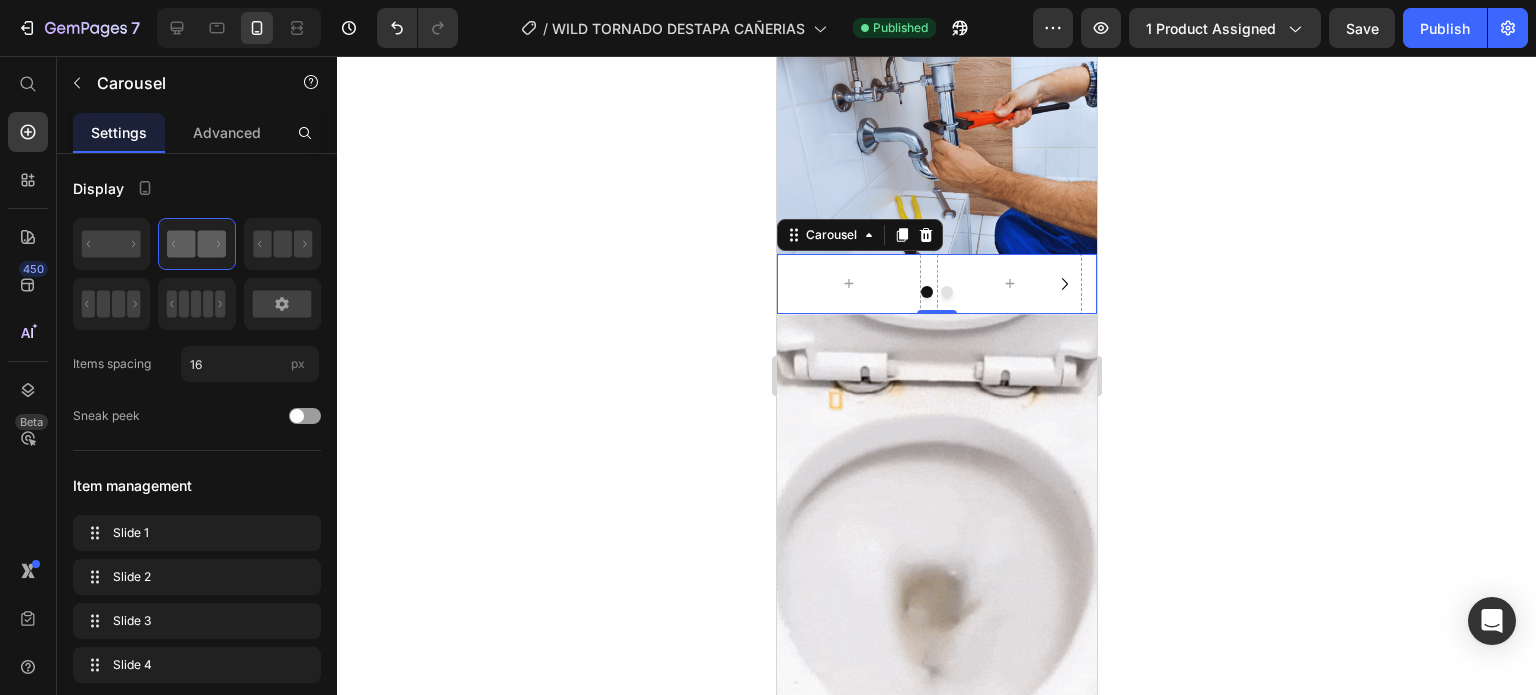 click at bounding box center [936, 292] 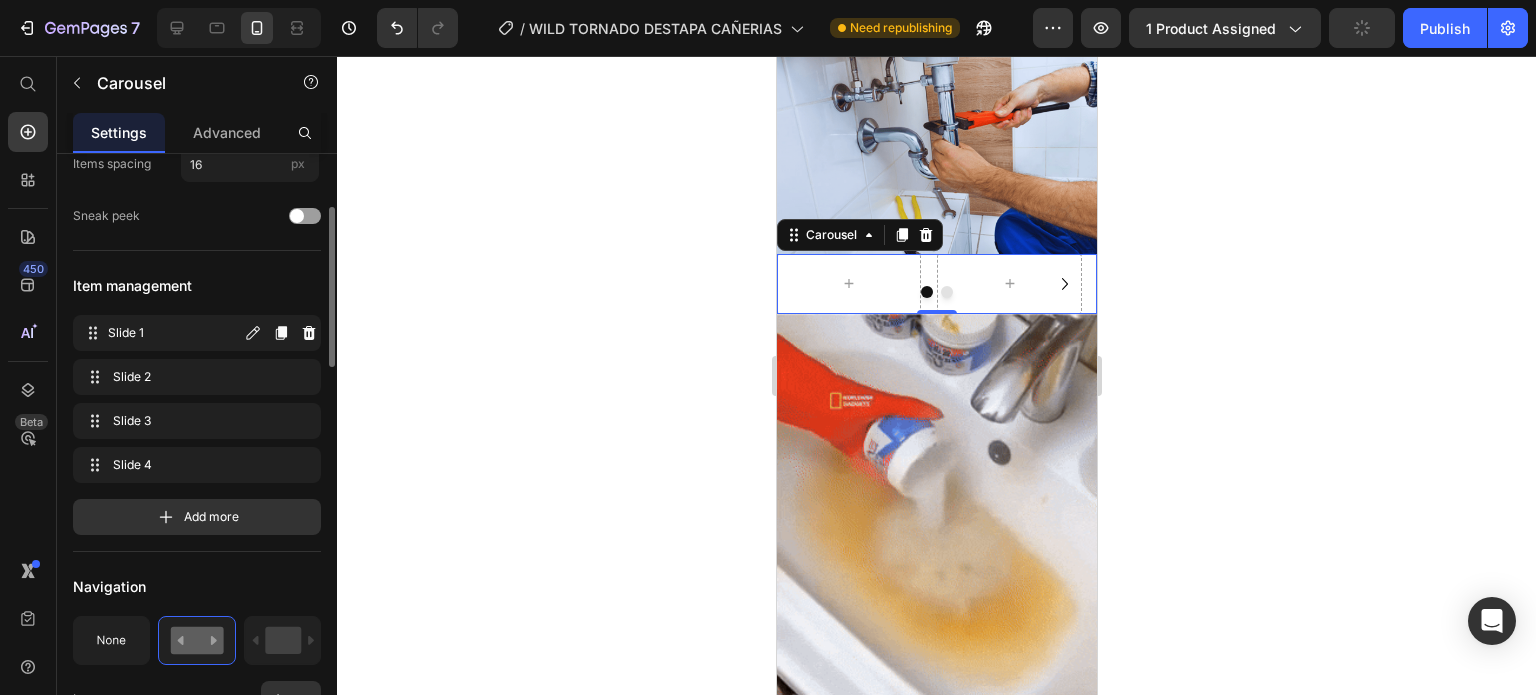 scroll, scrollTop: 0, scrollLeft: 0, axis: both 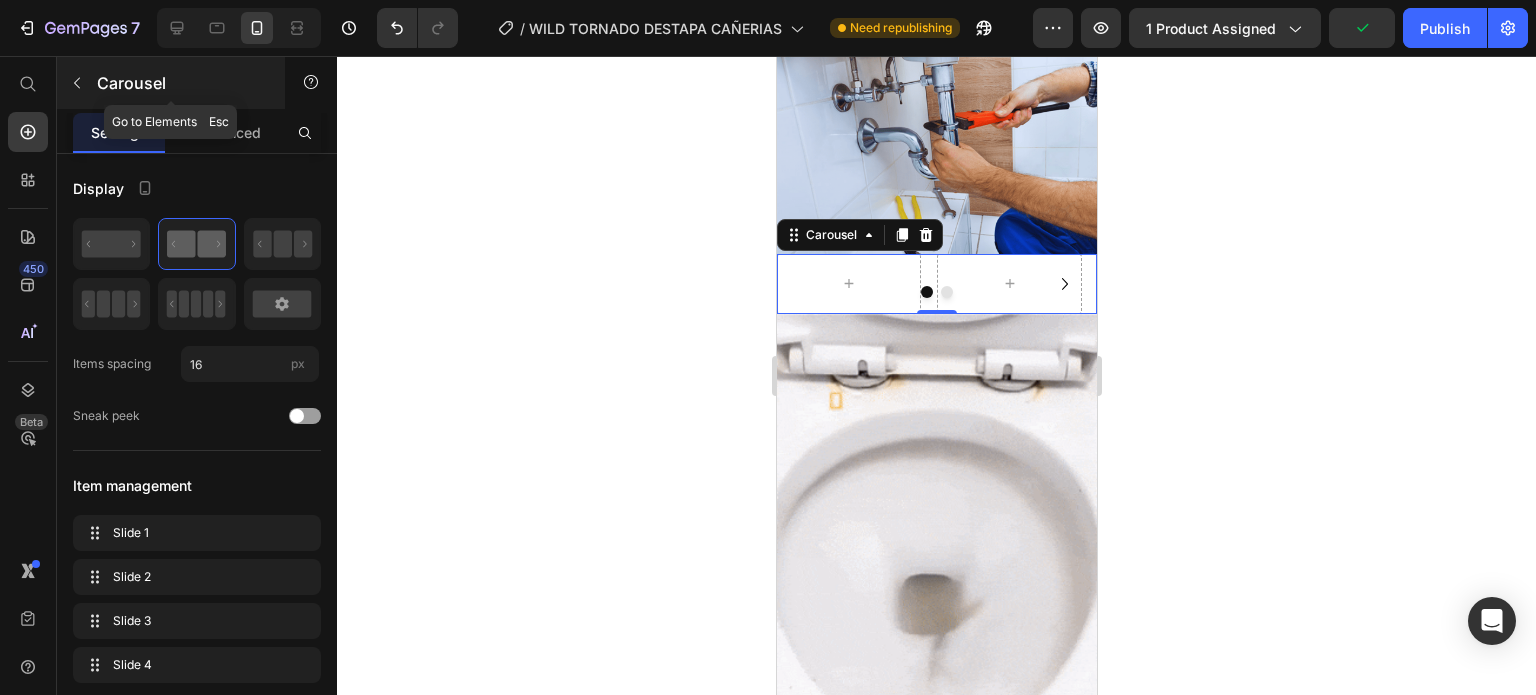 click 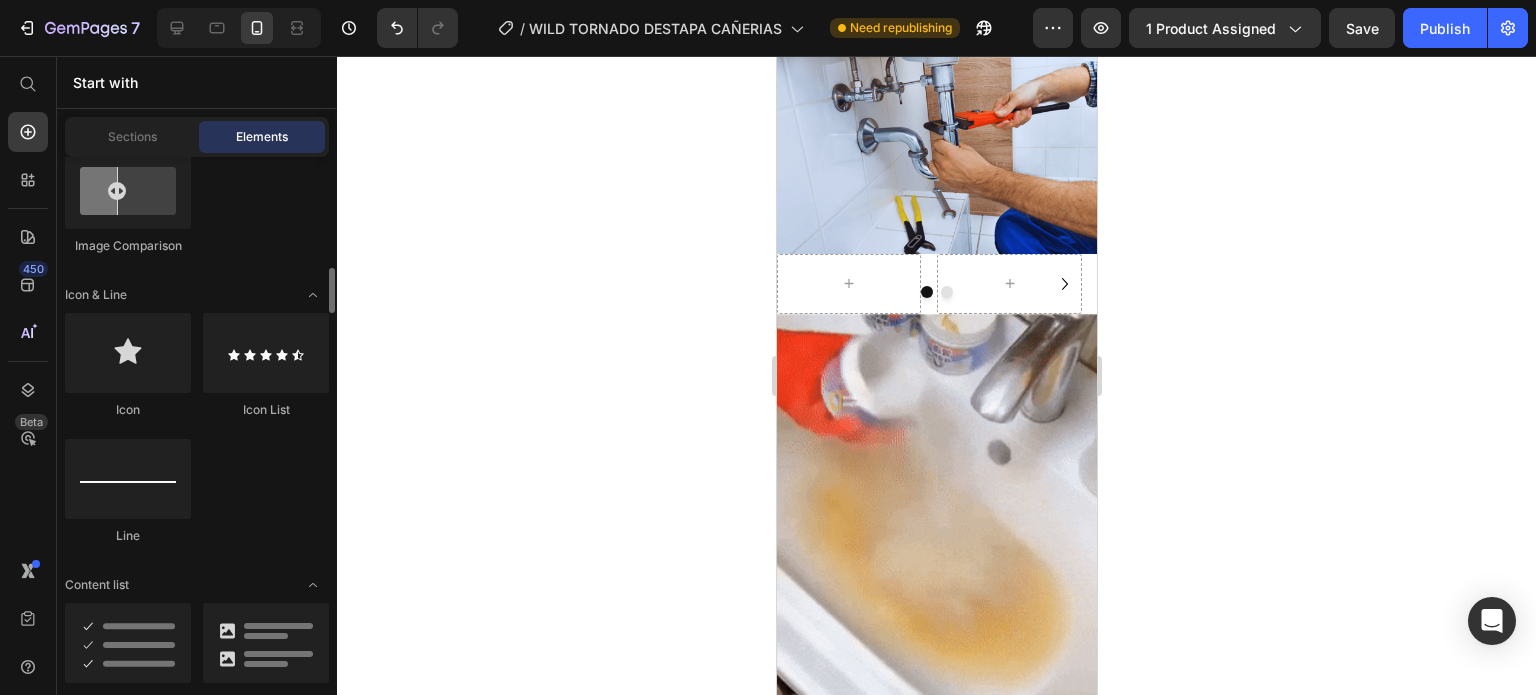 scroll, scrollTop: 1100, scrollLeft: 0, axis: vertical 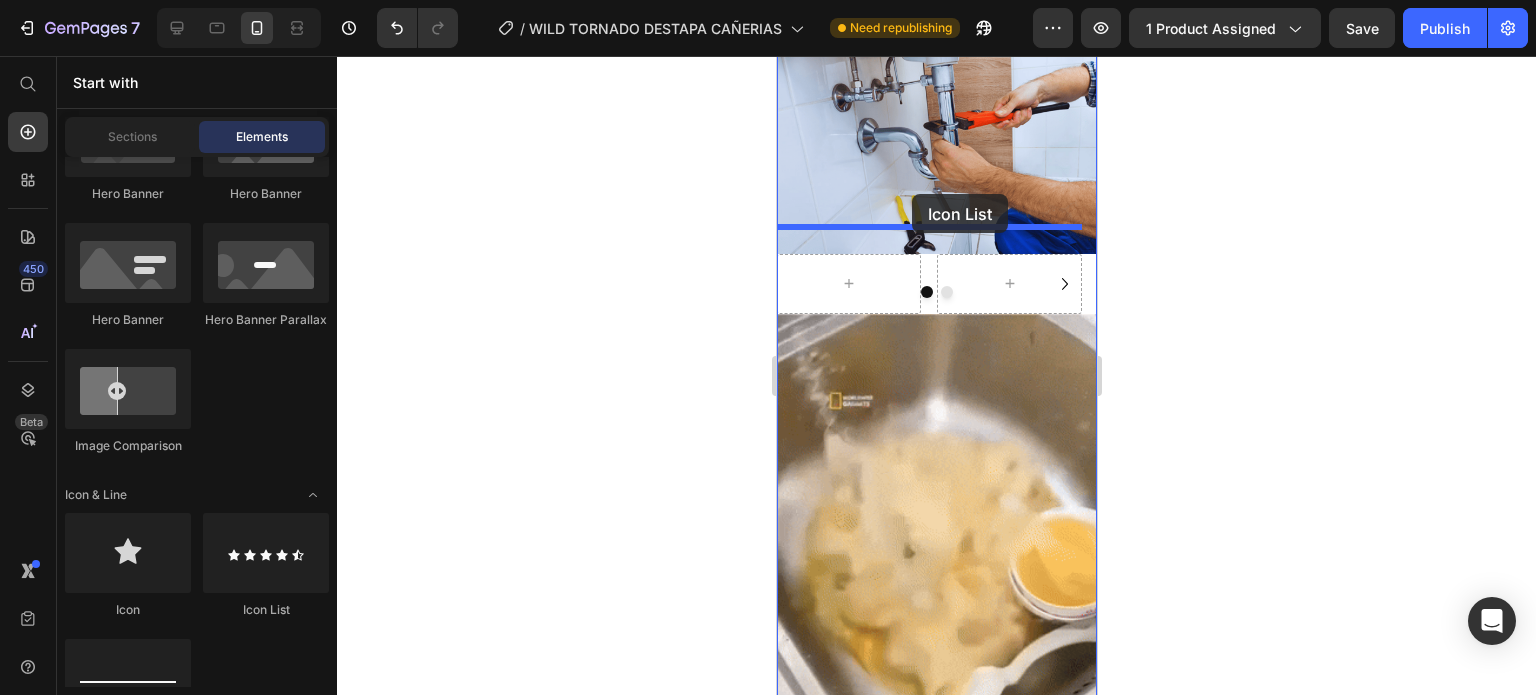 drag, startPoint x: 1055, startPoint y: 611, endPoint x: 911, endPoint y: 194, distance: 441.16324 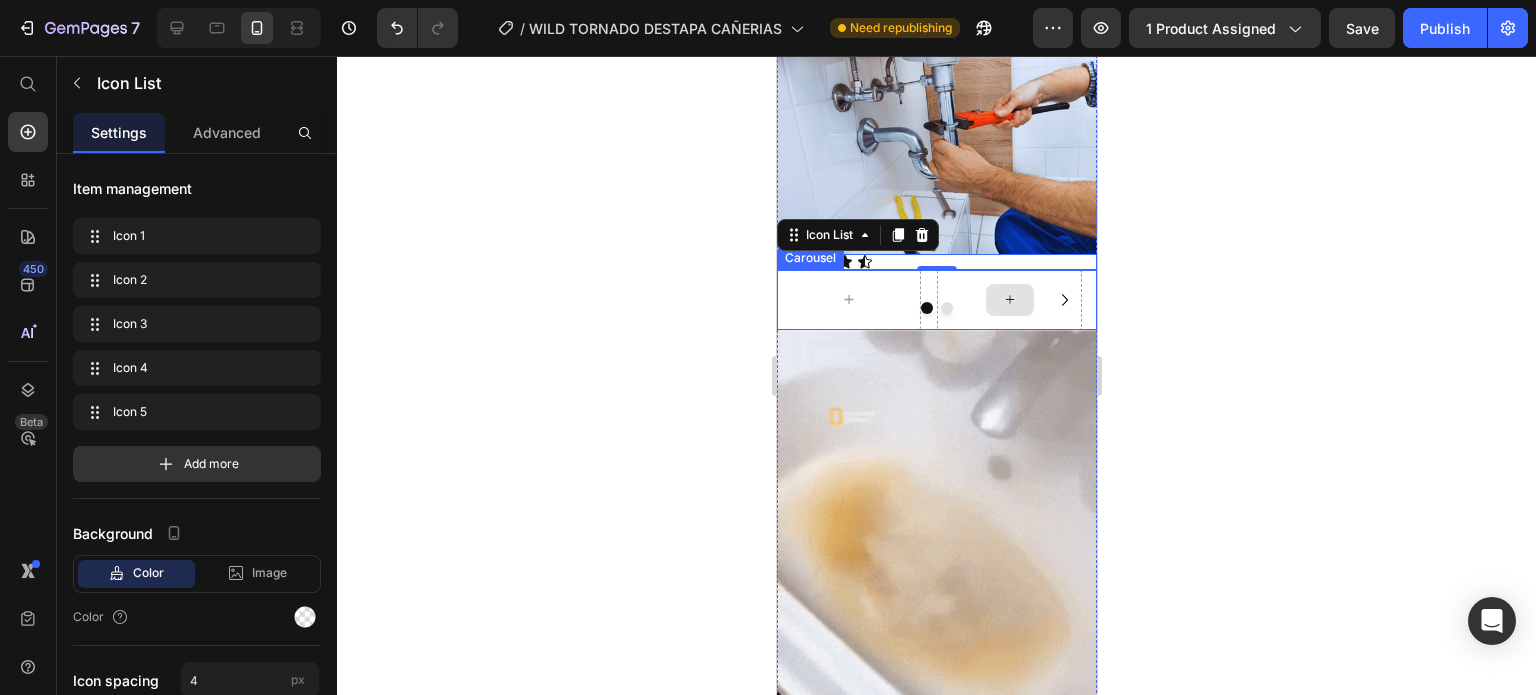 click at bounding box center [936, 308] 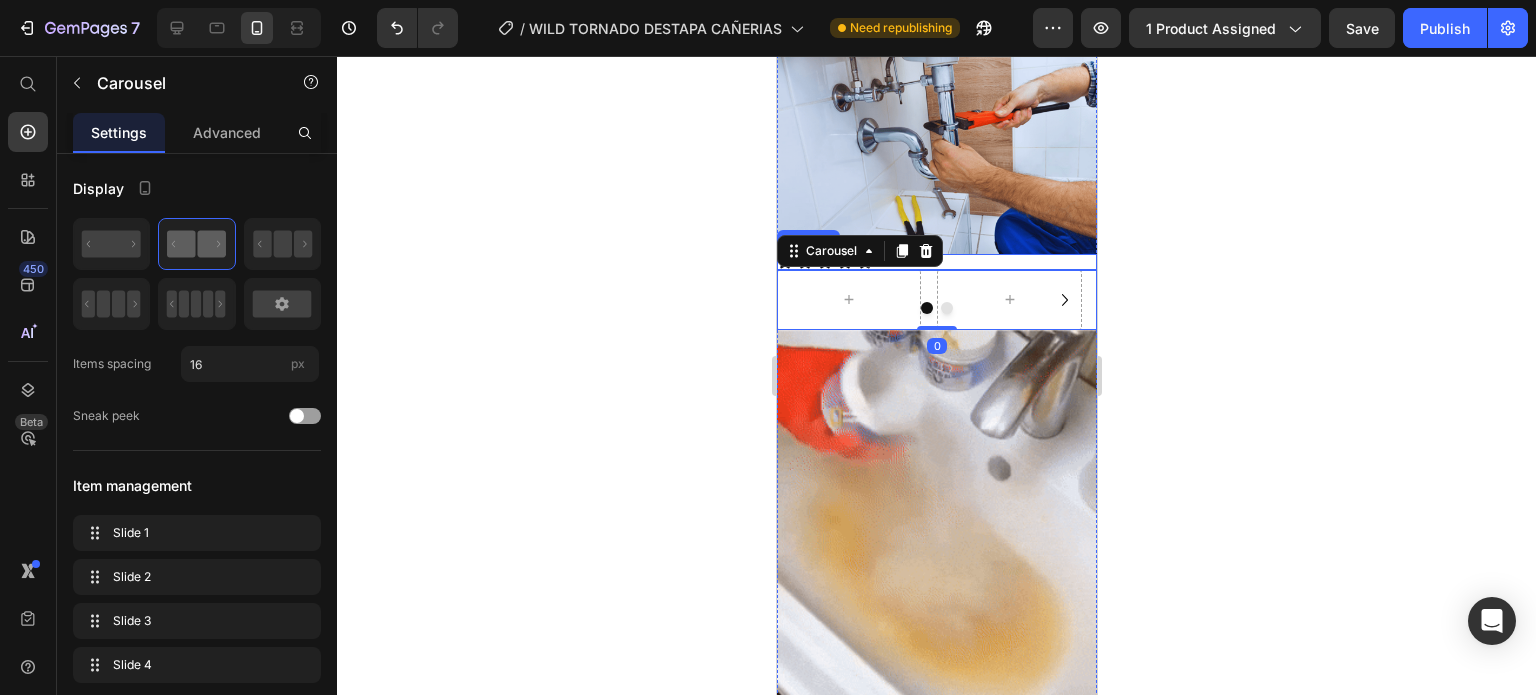 click on "Icon Icon Icon Icon Icon" at bounding box center (936, 262) 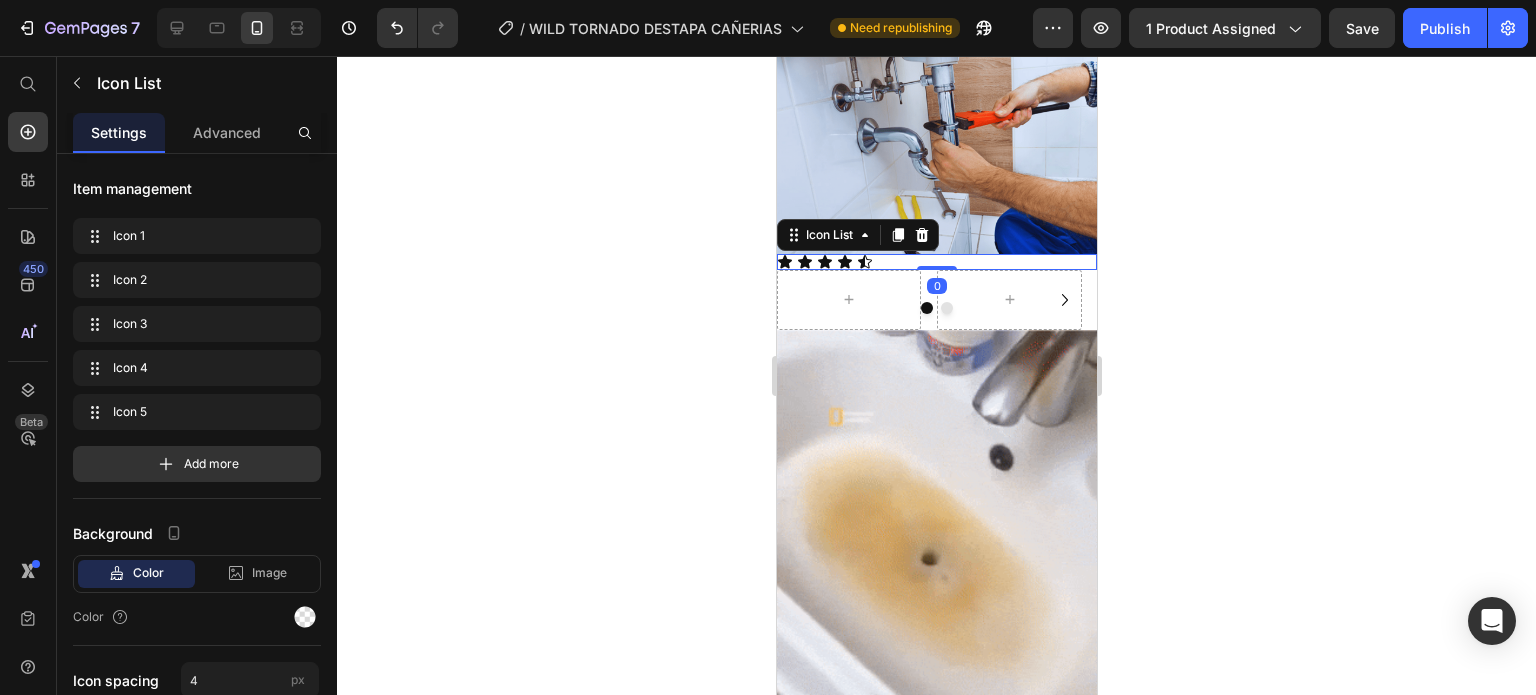 click 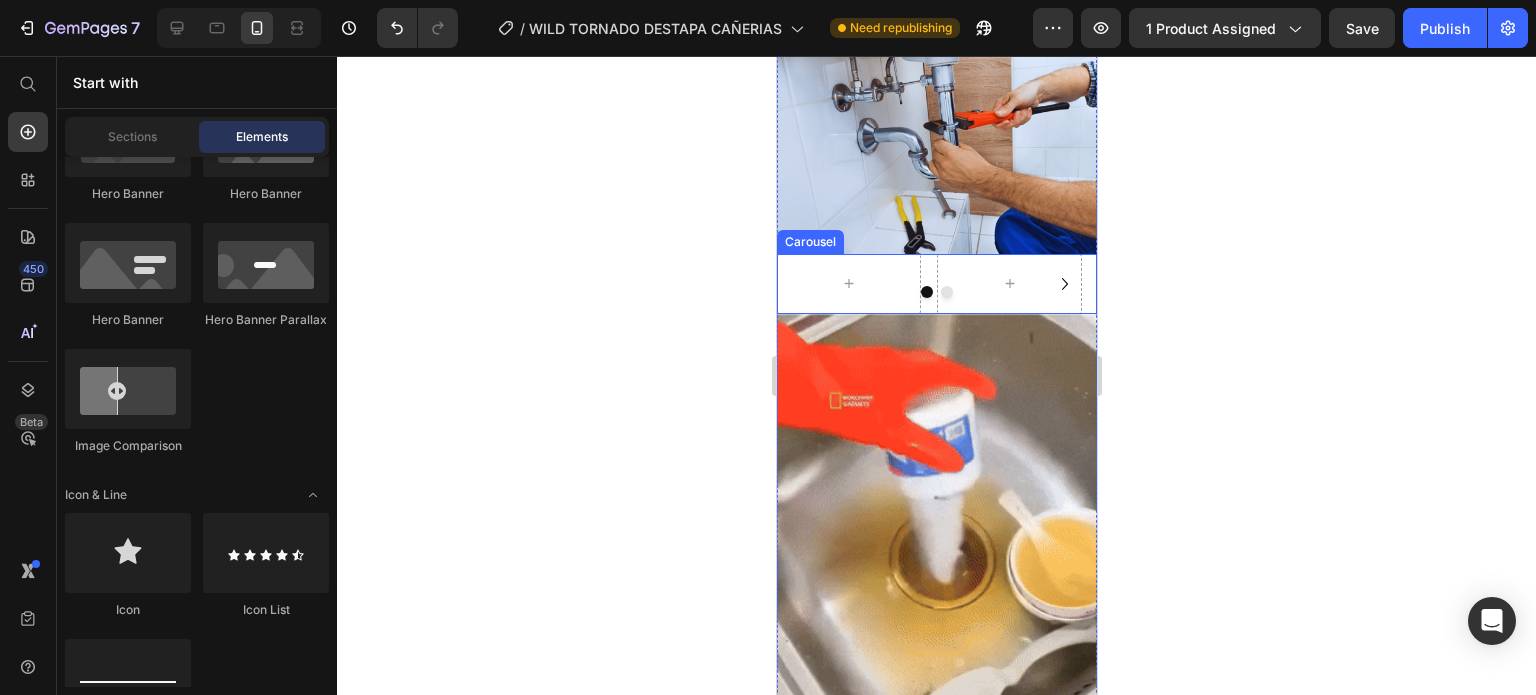 click at bounding box center (1064, 284) 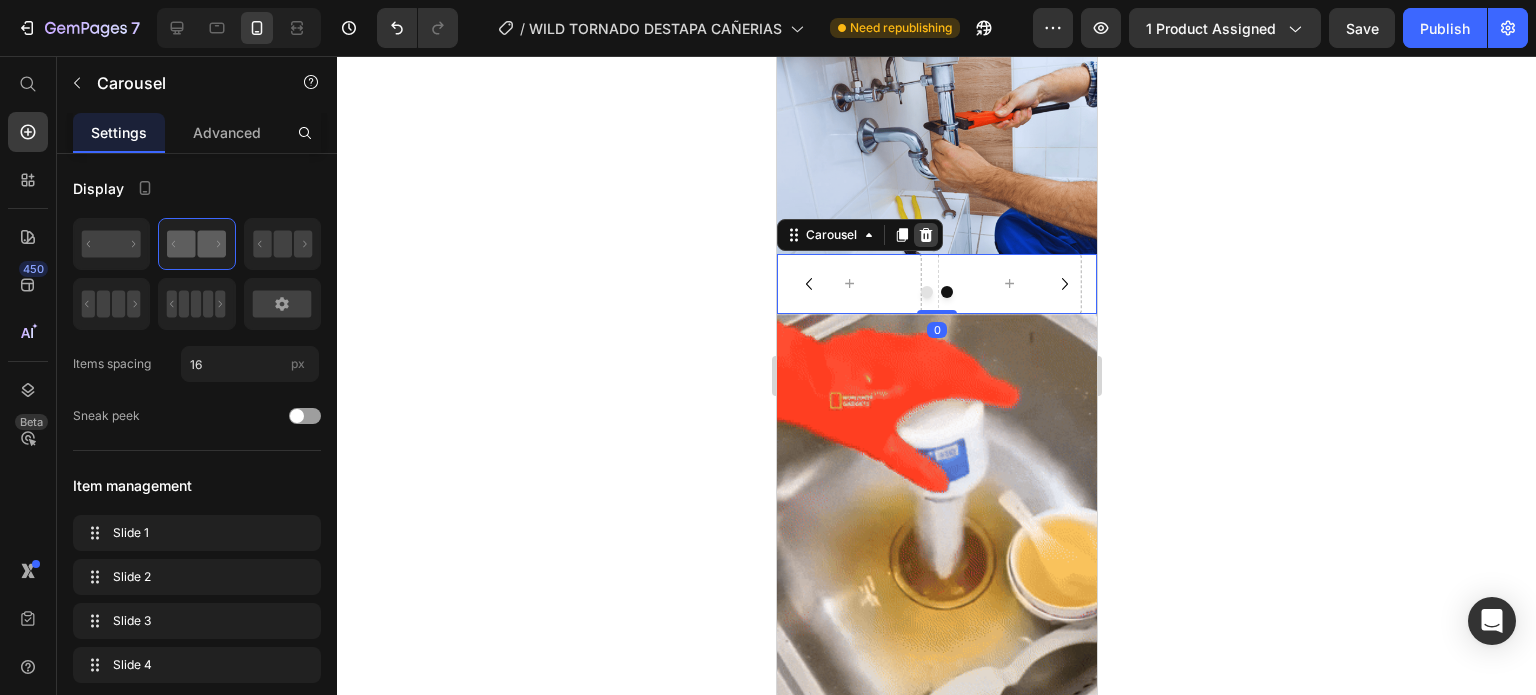 click 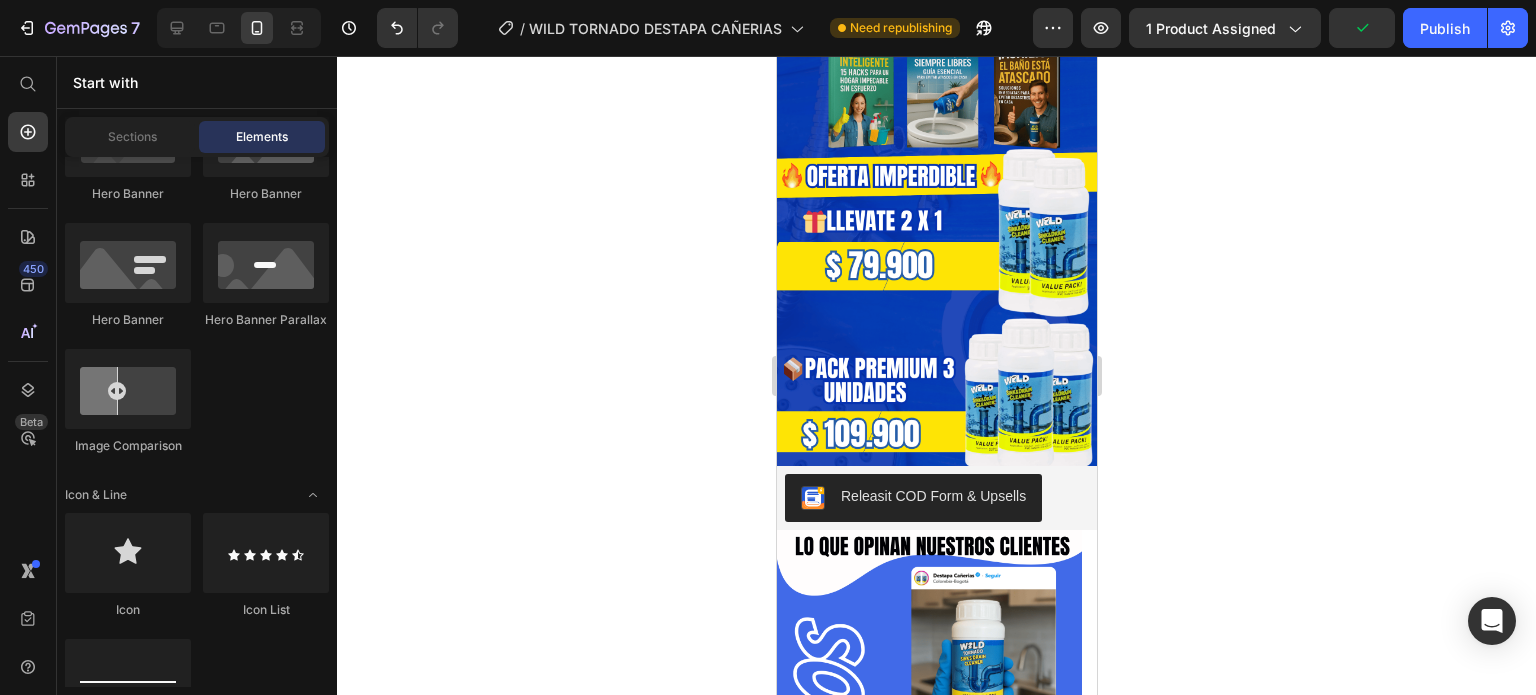 scroll, scrollTop: 4374, scrollLeft: 0, axis: vertical 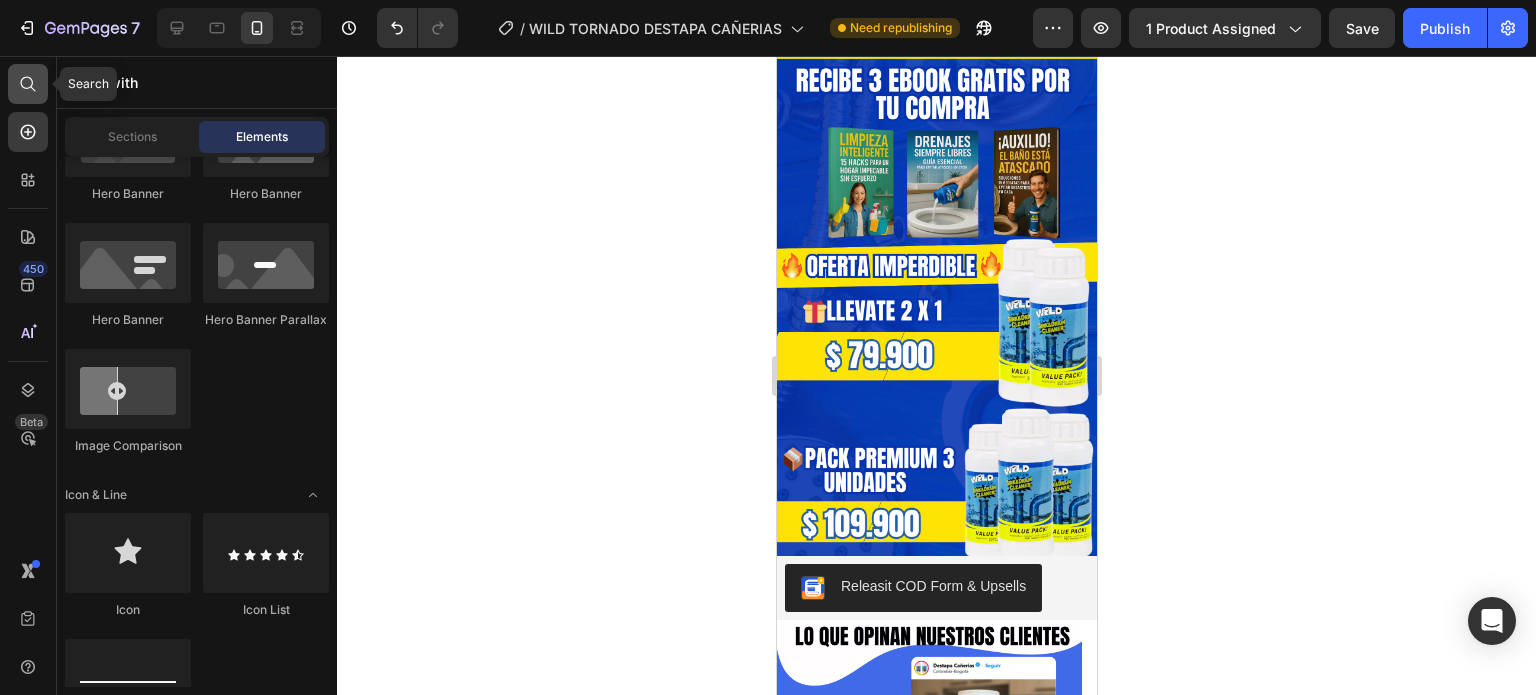 click 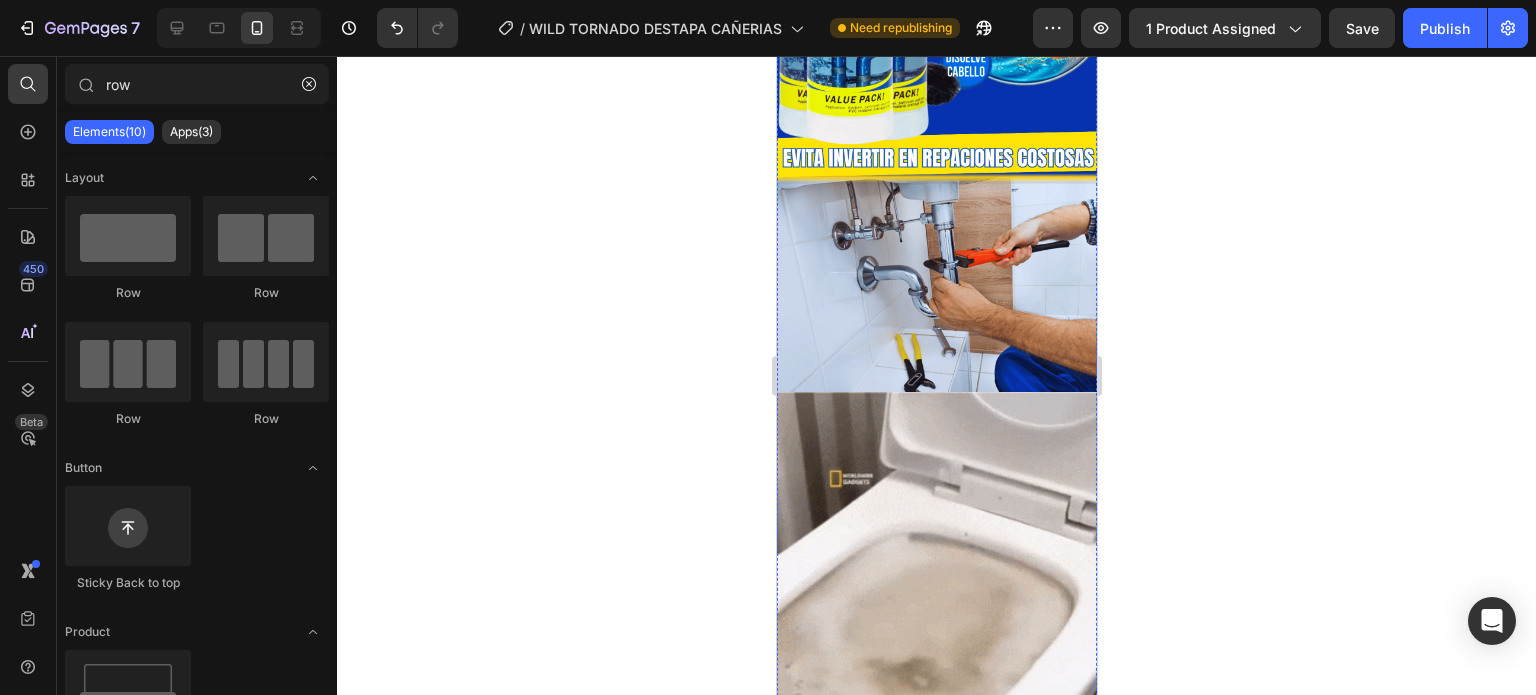 scroll, scrollTop: 74, scrollLeft: 0, axis: vertical 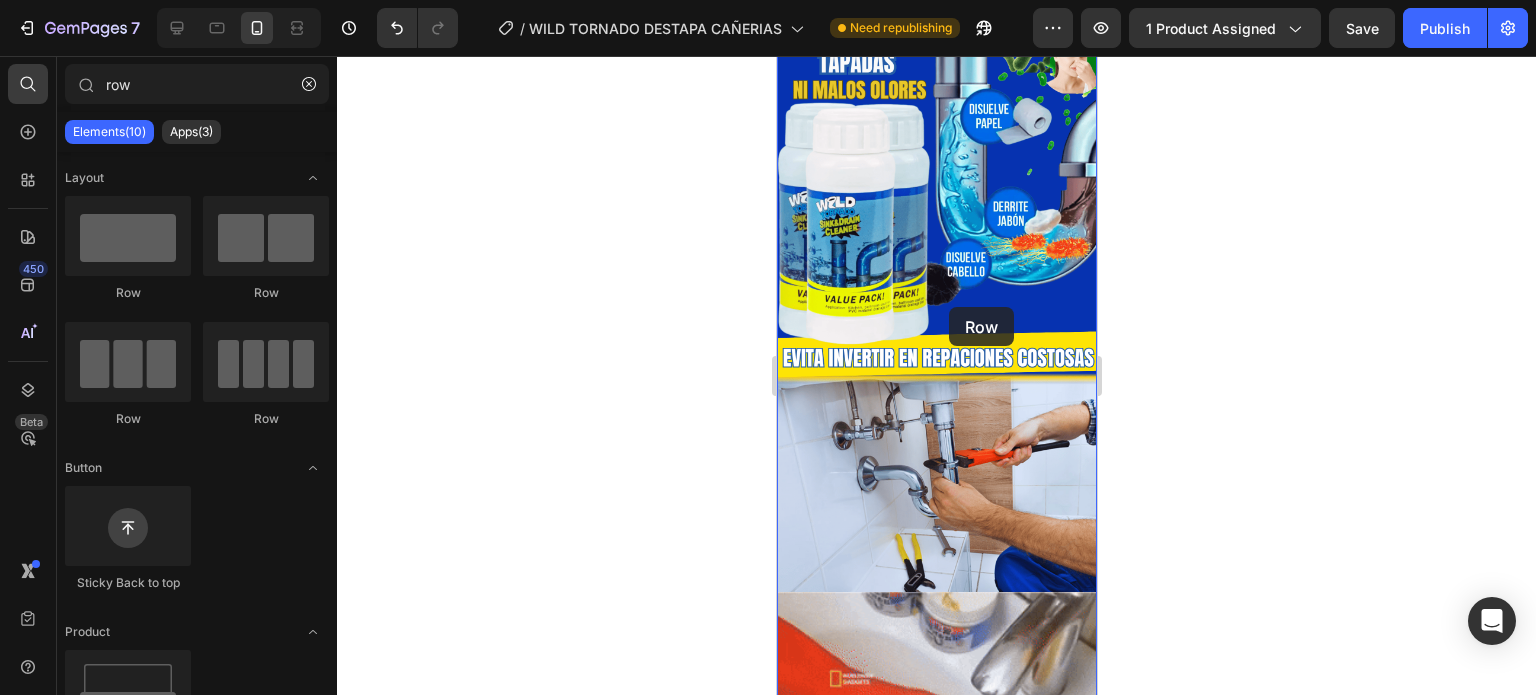 drag, startPoint x: 920, startPoint y: 297, endPoint x: 948, endPoint y: 307, distance: 29.732138 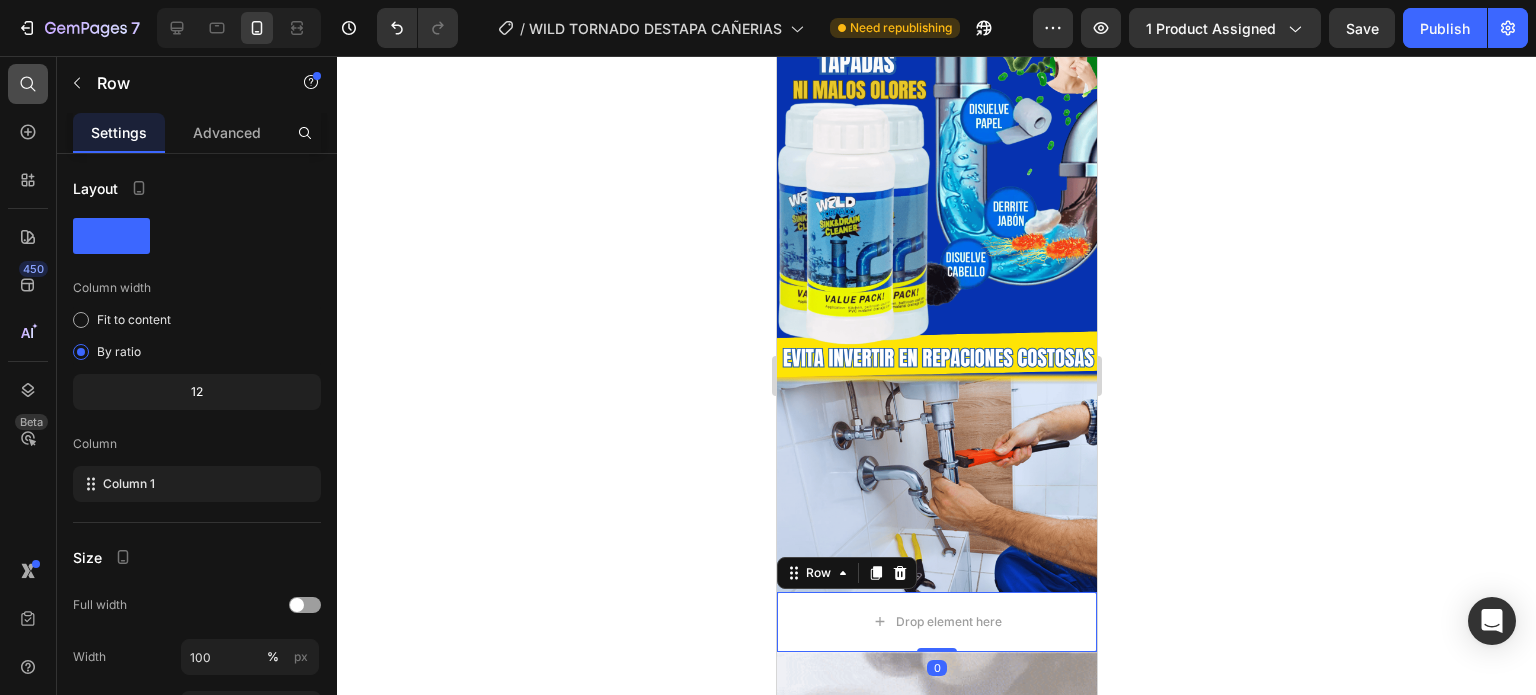 click 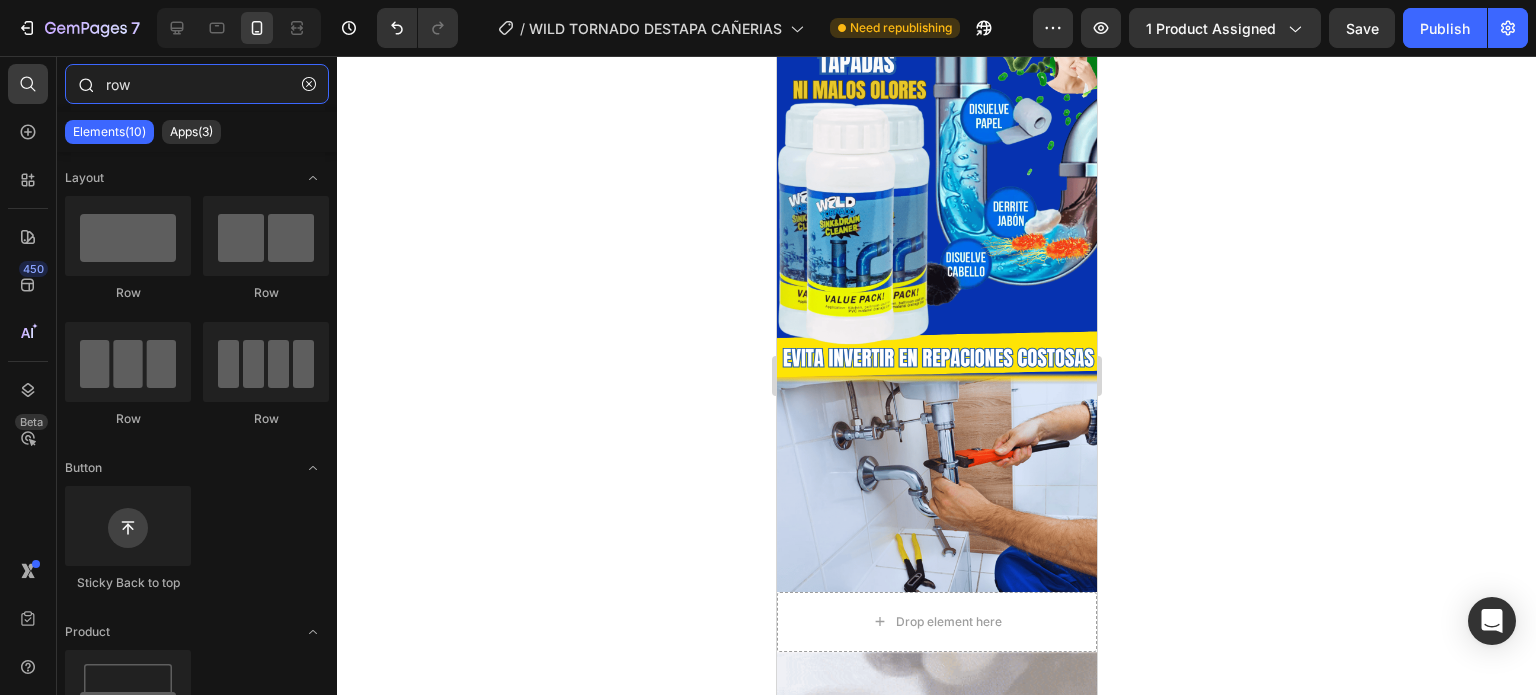 click on "row" at bounding box center [197, 84] 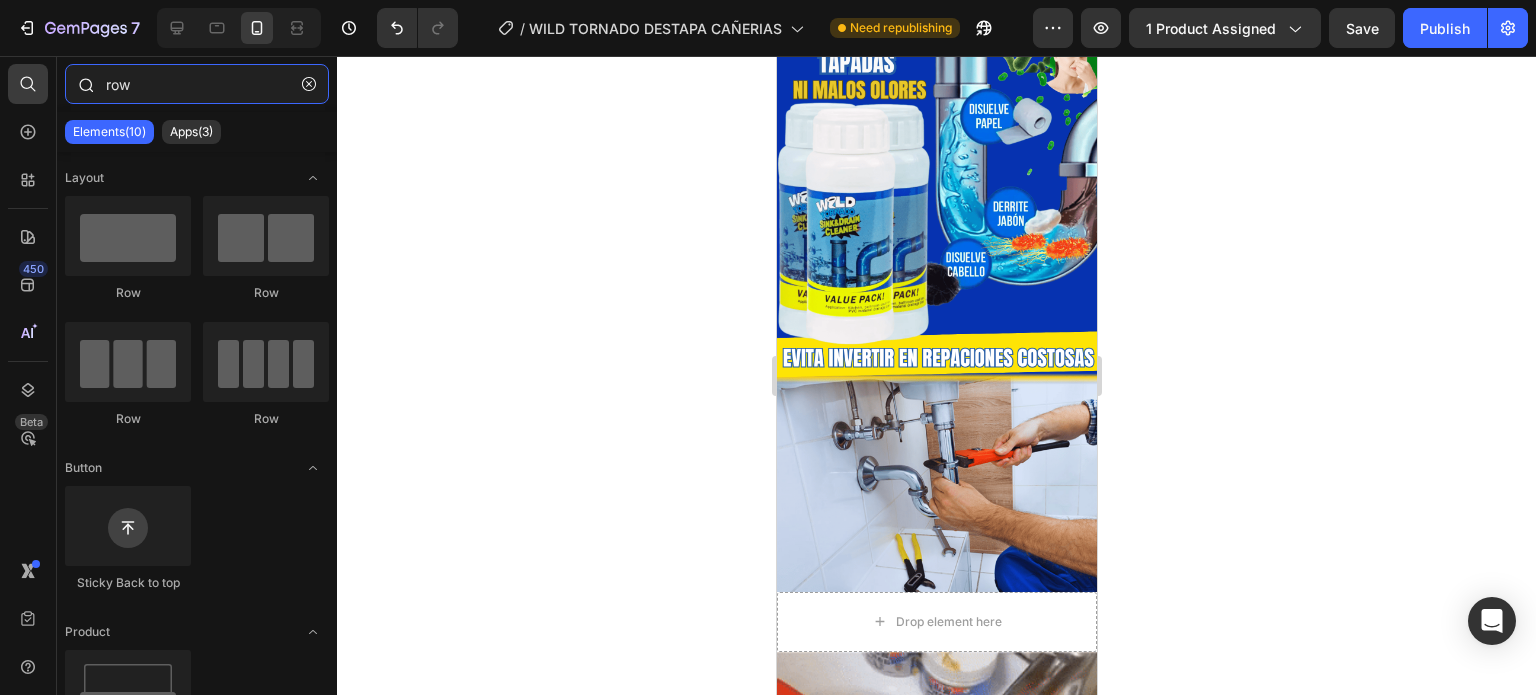click on "row" at bounding box center (197, 84) 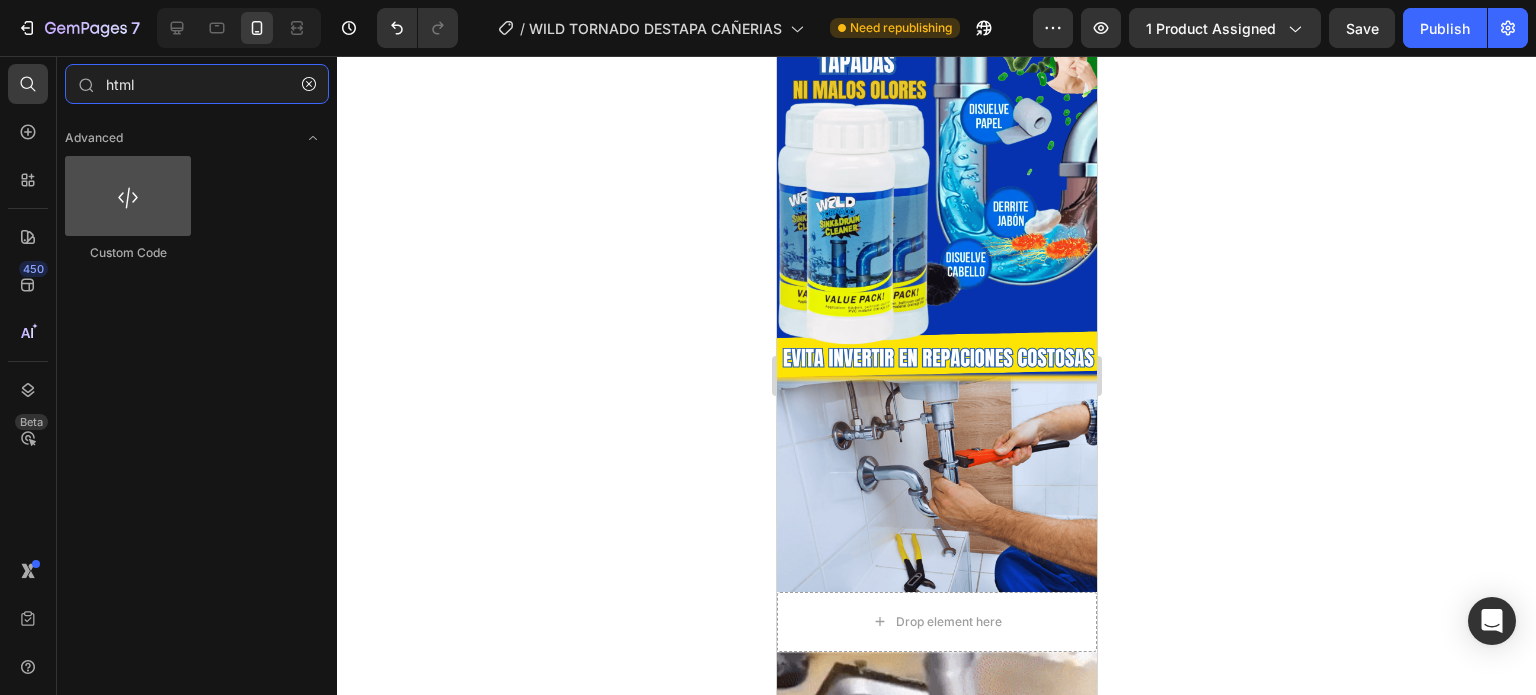 type on "html" 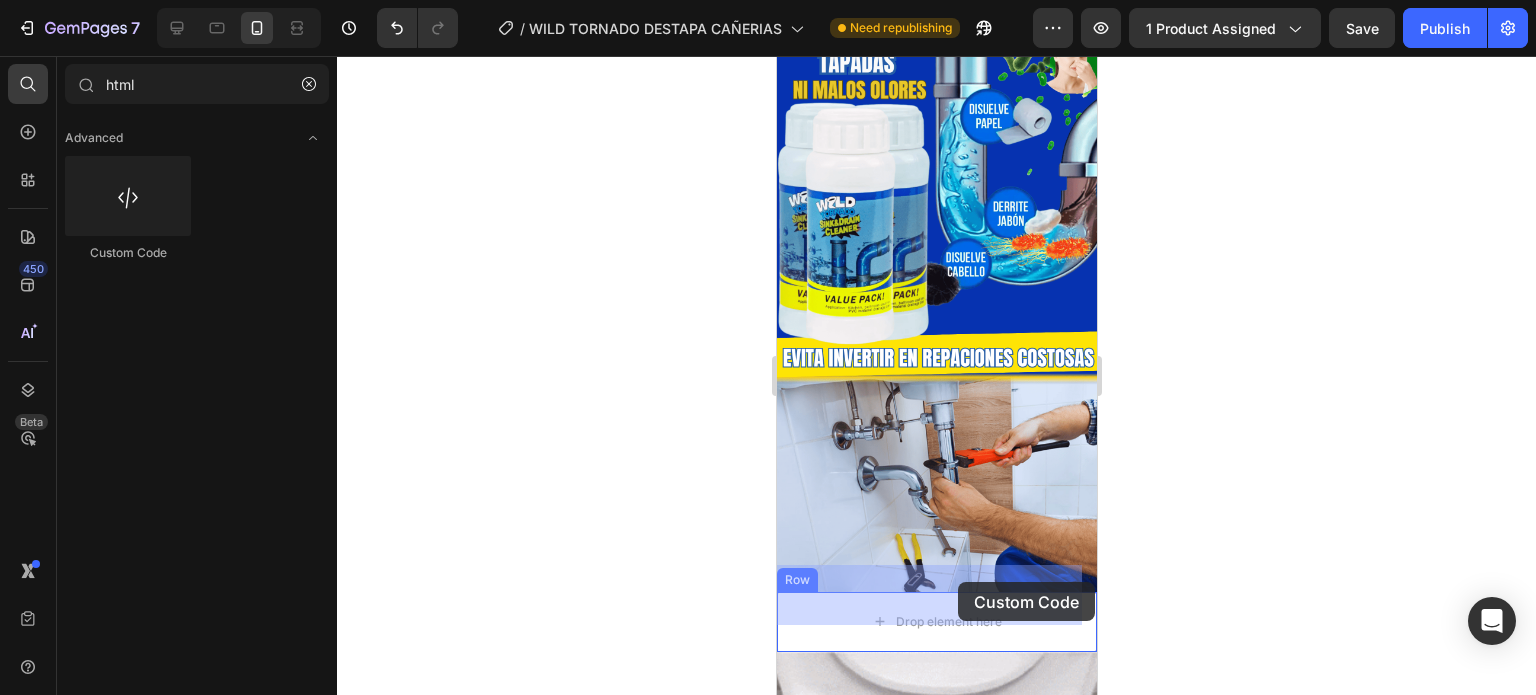 drag, startPoint x: 919, startPoint y: 282, endPoint x: 979, endPoint y: 562, distance: 286.3564 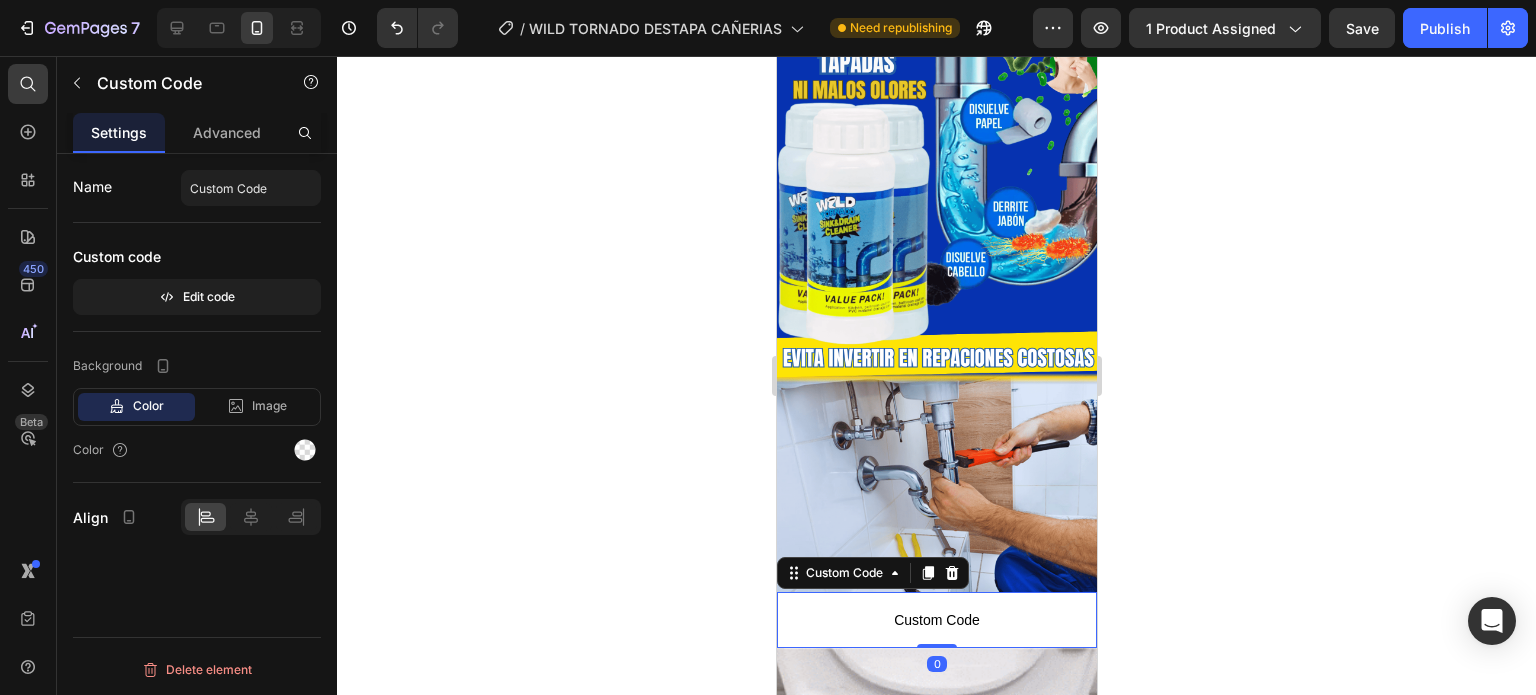 click on "Custom Code" at bounding box center [936, 620] 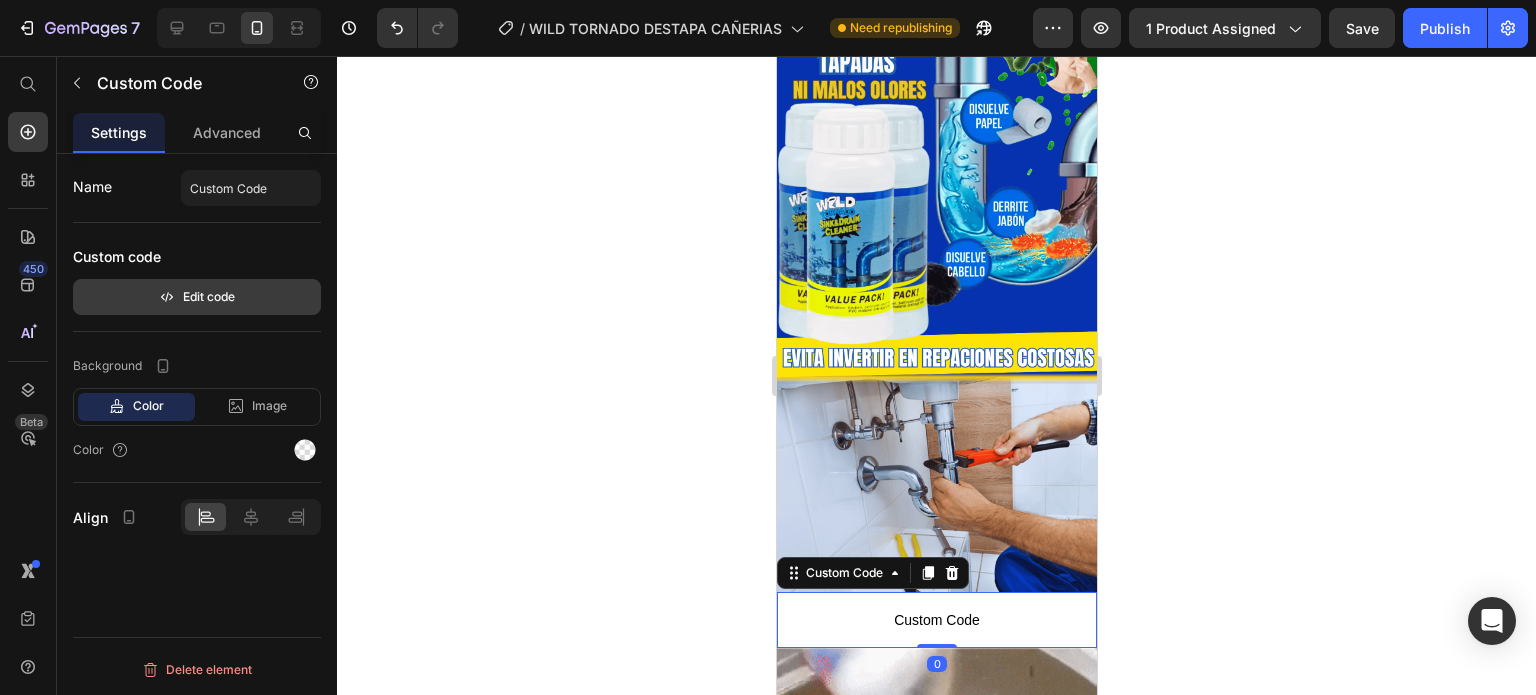 click on "Edit code" at bounding box center (197, 297) 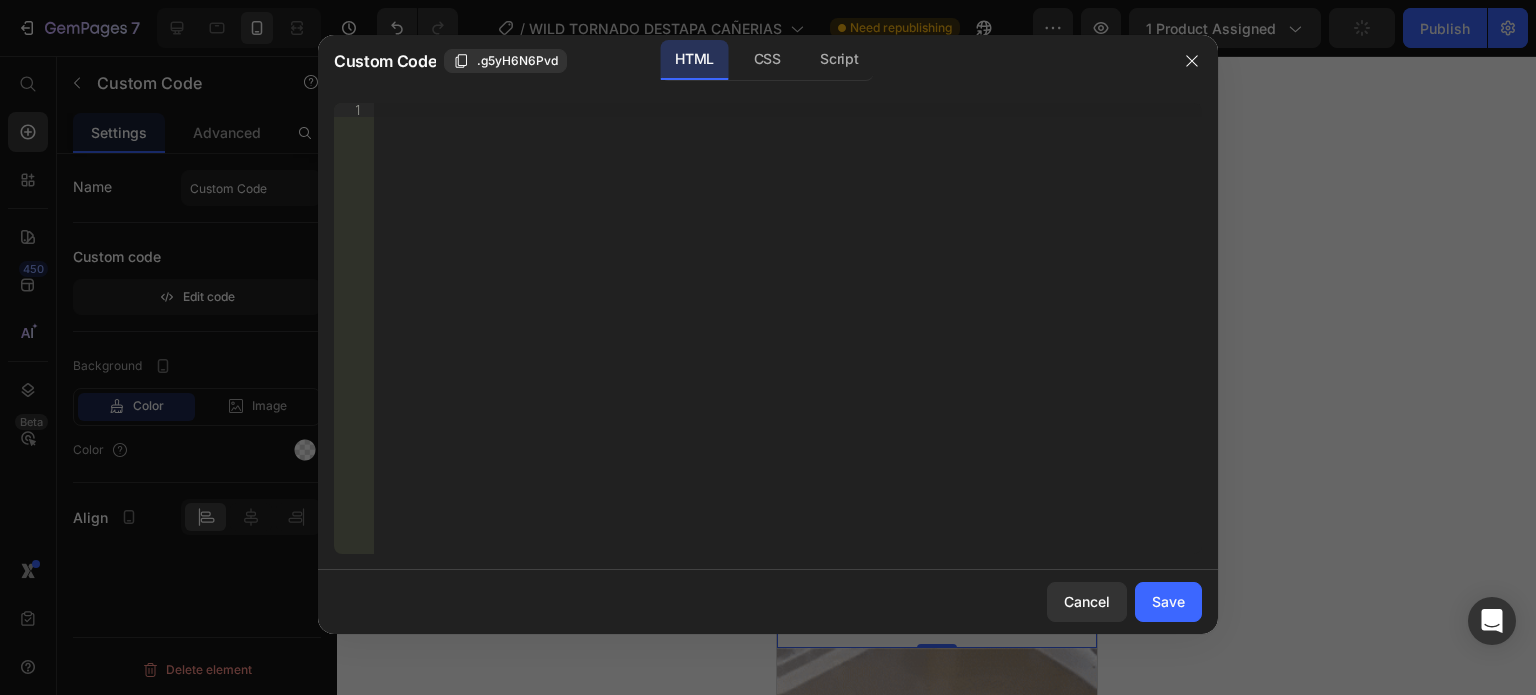 click on "Insert the 3rd-party installation code, HTML code, or Liquid code to display custom content." at bounding box center [788, 342] 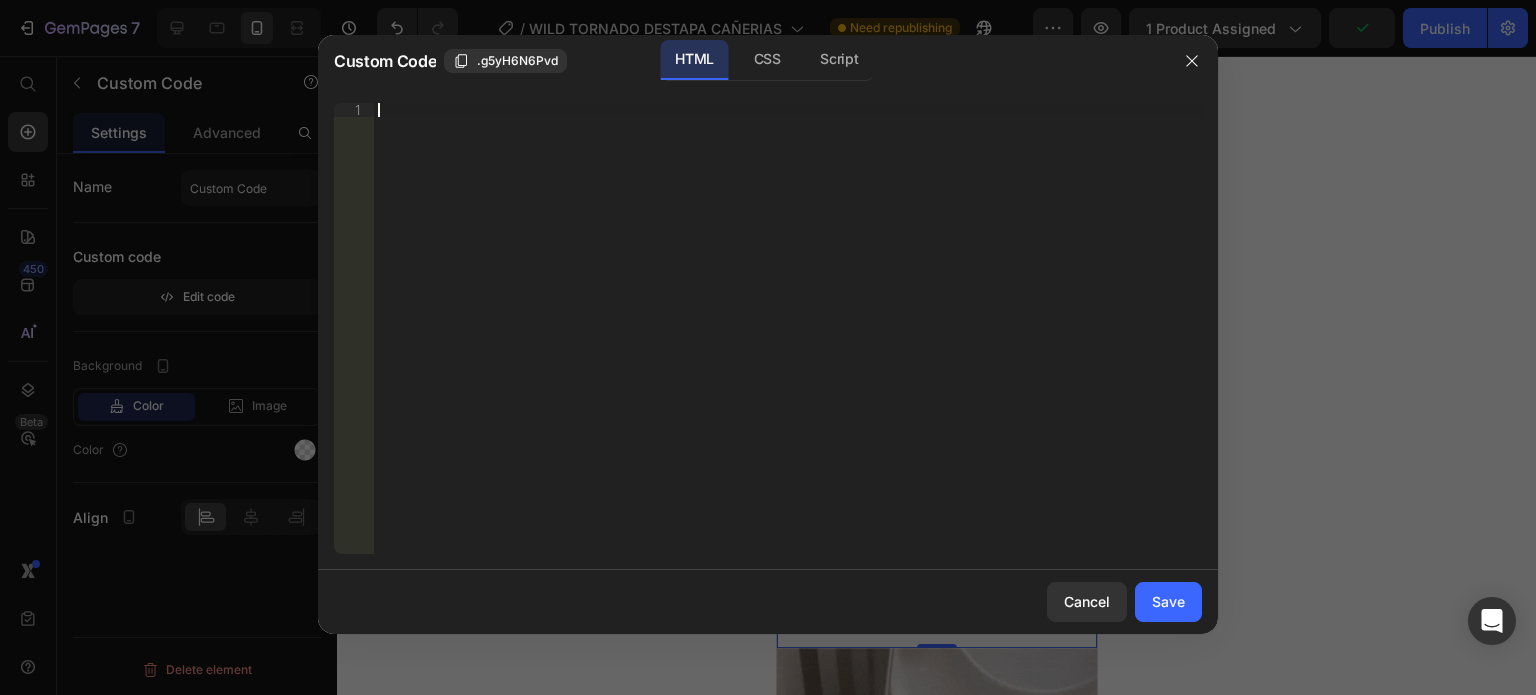 paste on "</style>" 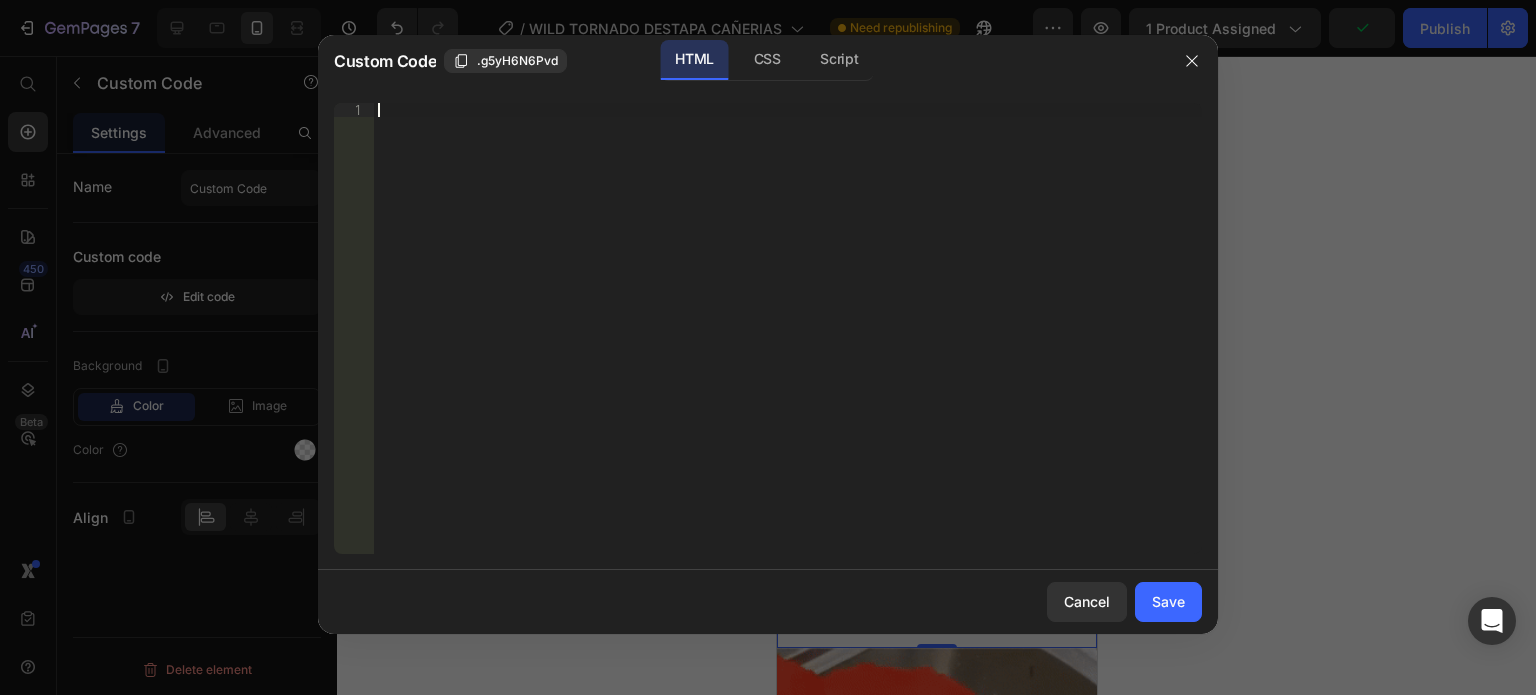 type on "</style>" 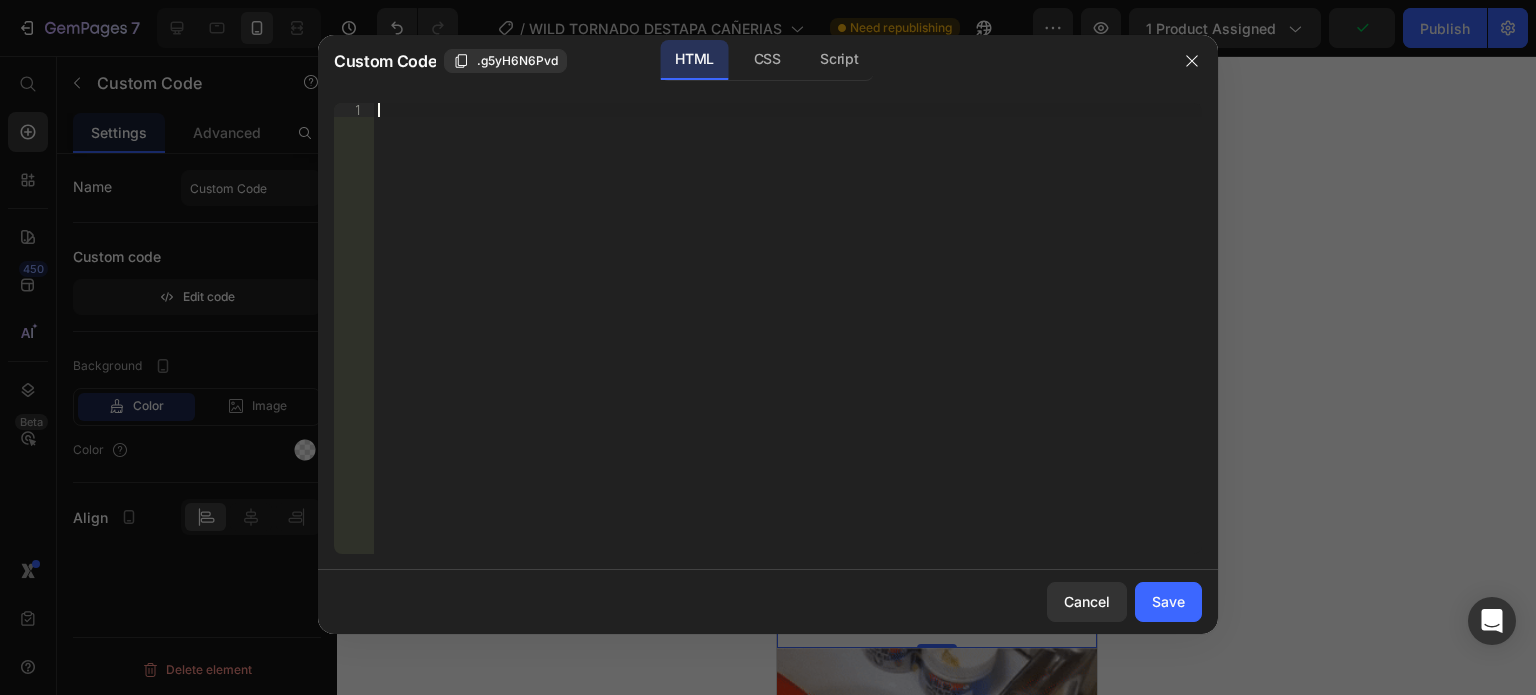 scroll, scrollTop: 207, scrollLeft: 0, axis: vertical 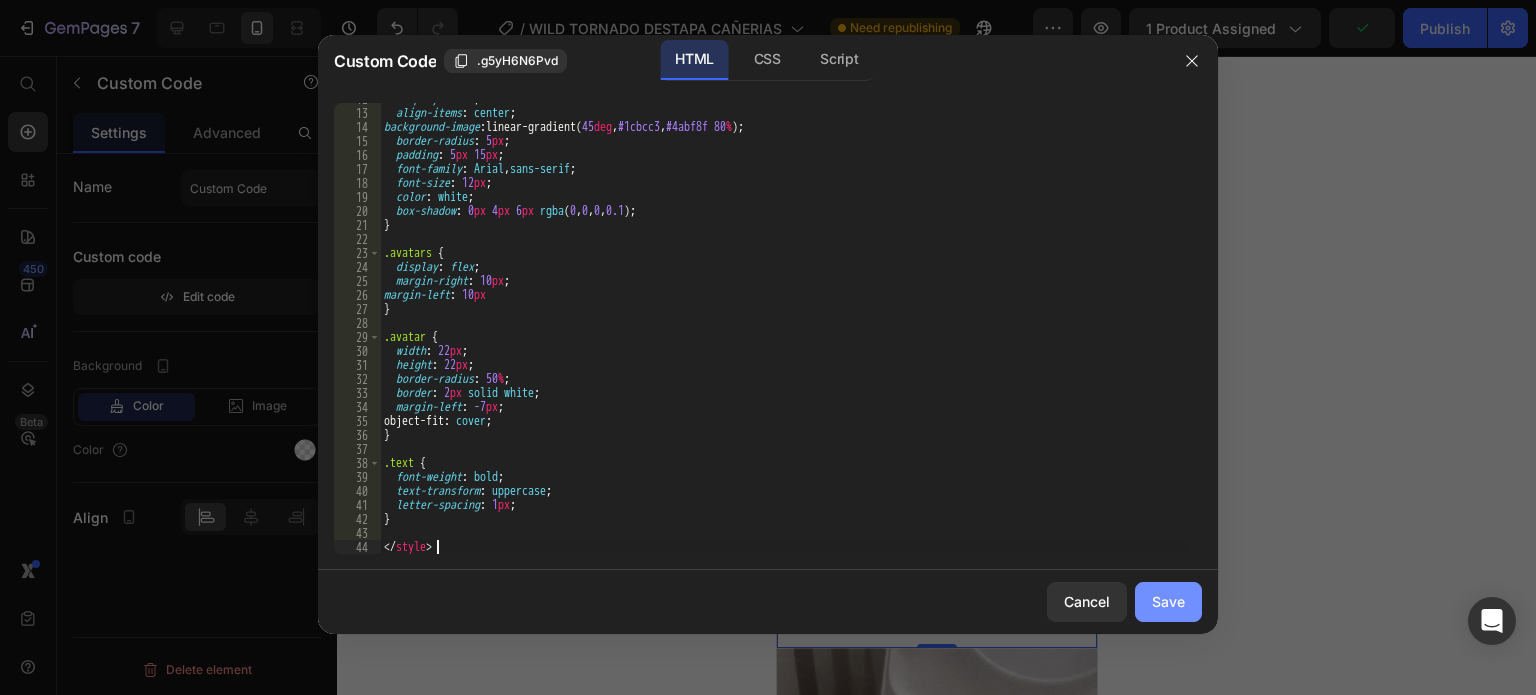 click on "Save" 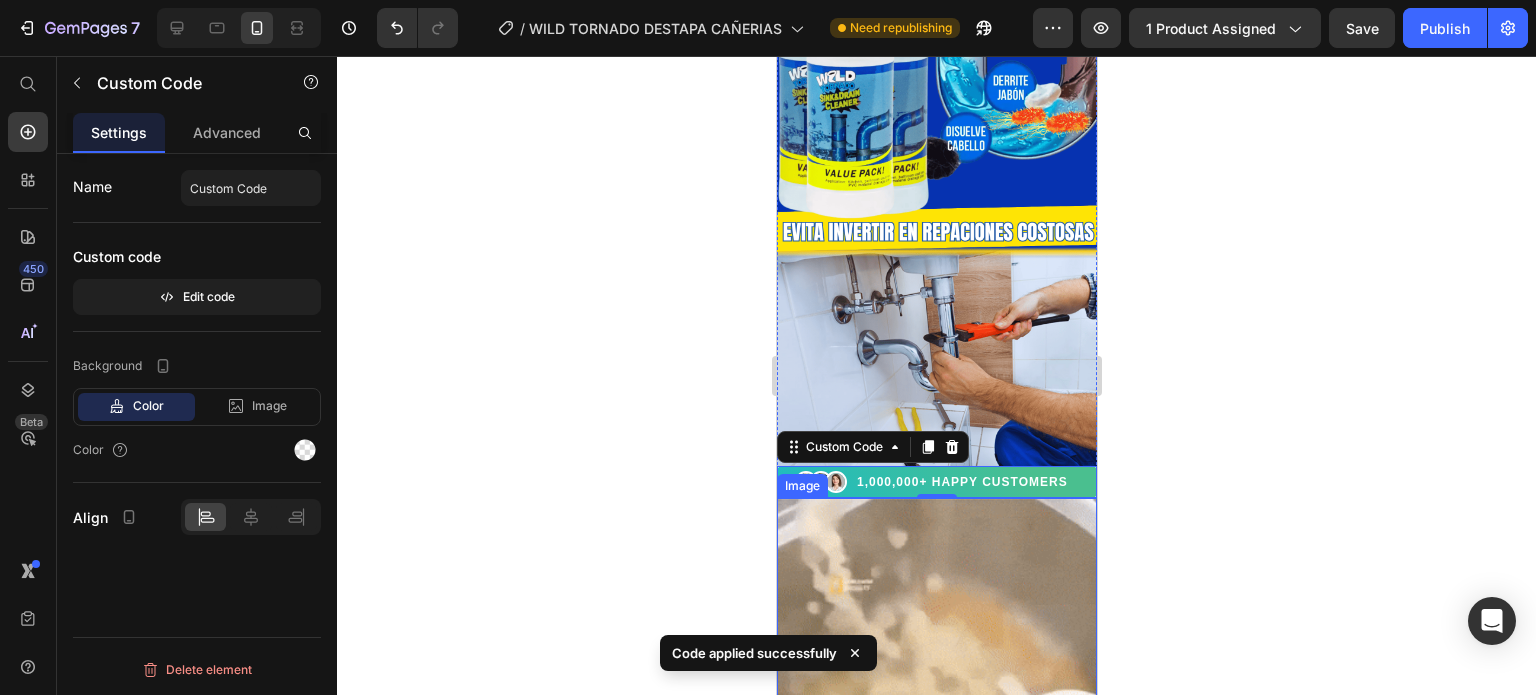 scroll, scrollTop: 274, scrollLeft: 0, axis: vertical 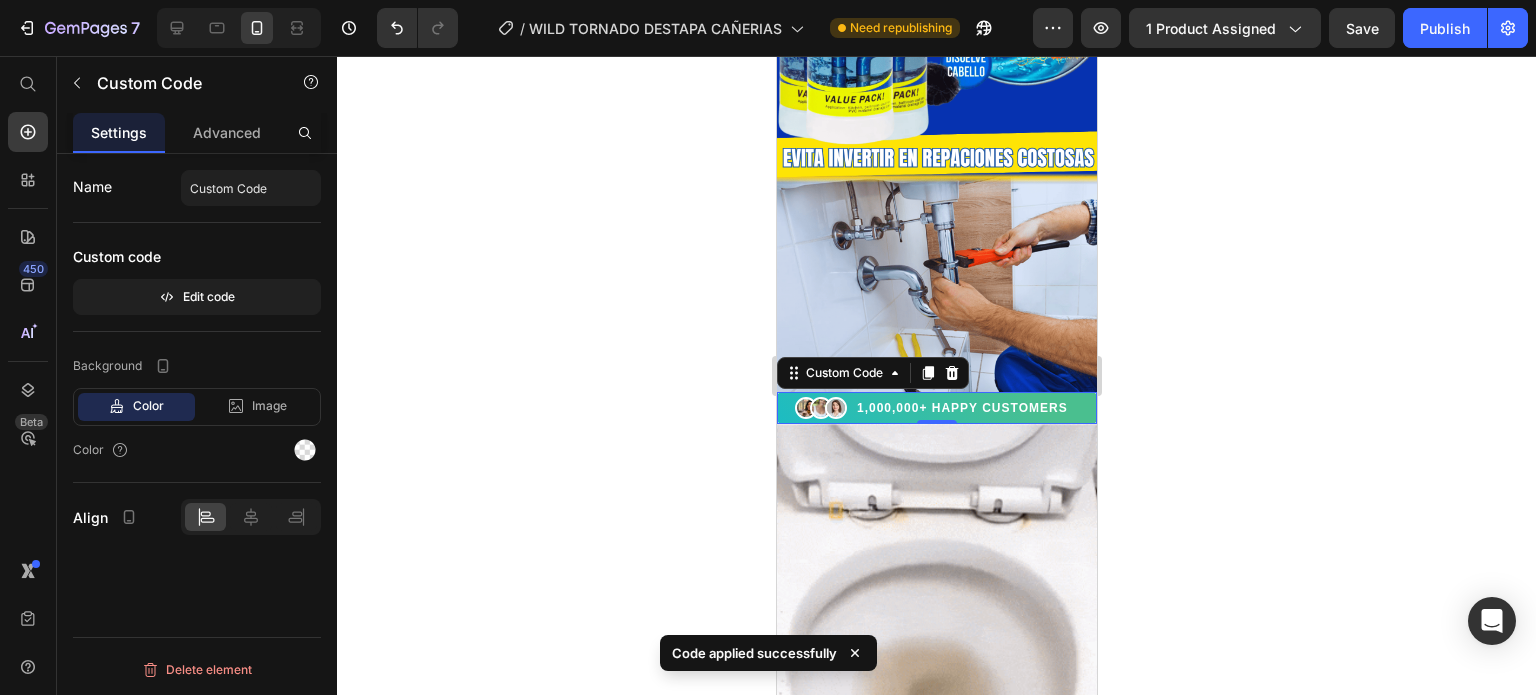 click on "1,000,000+ HAPPY CUSTOMERS" at bounding box center [961, 408] 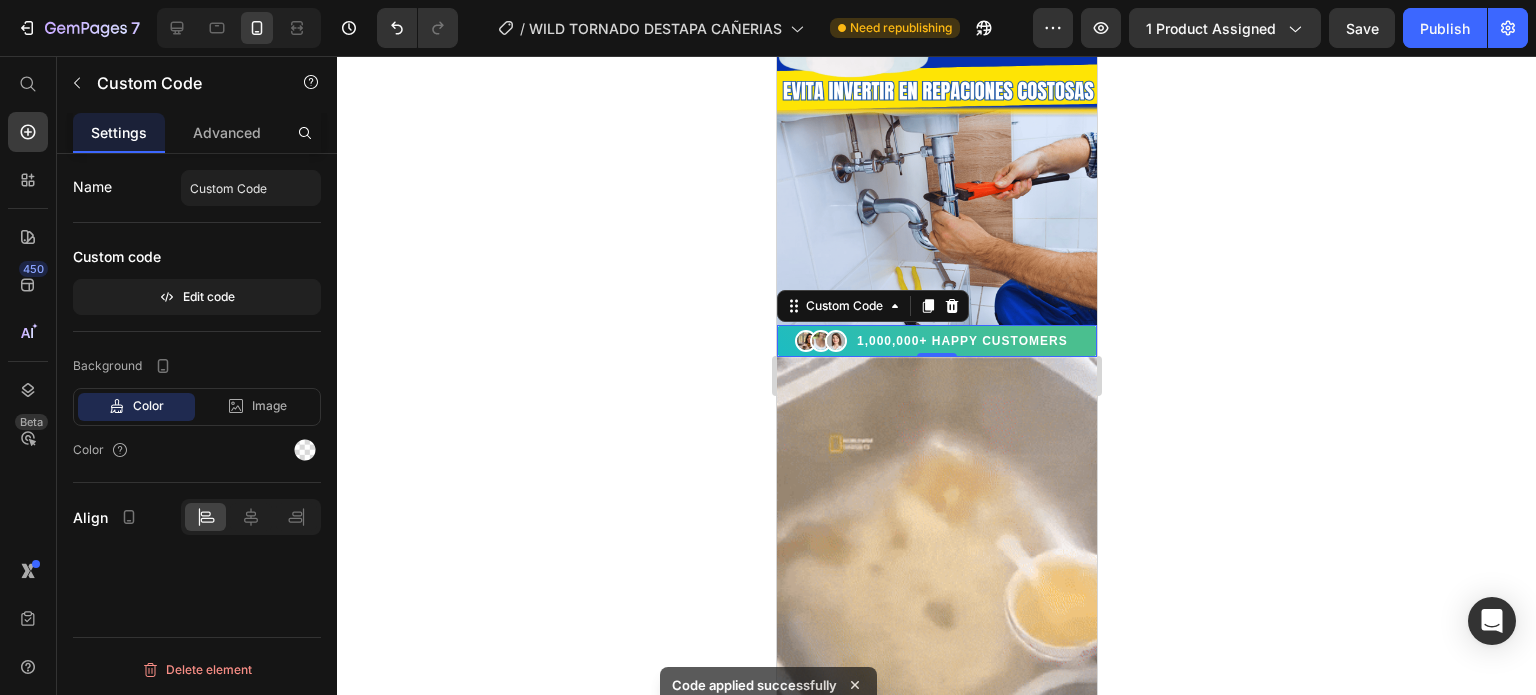 scroll, scrollTop: 374, scrollLeft: 0, axis: vertical 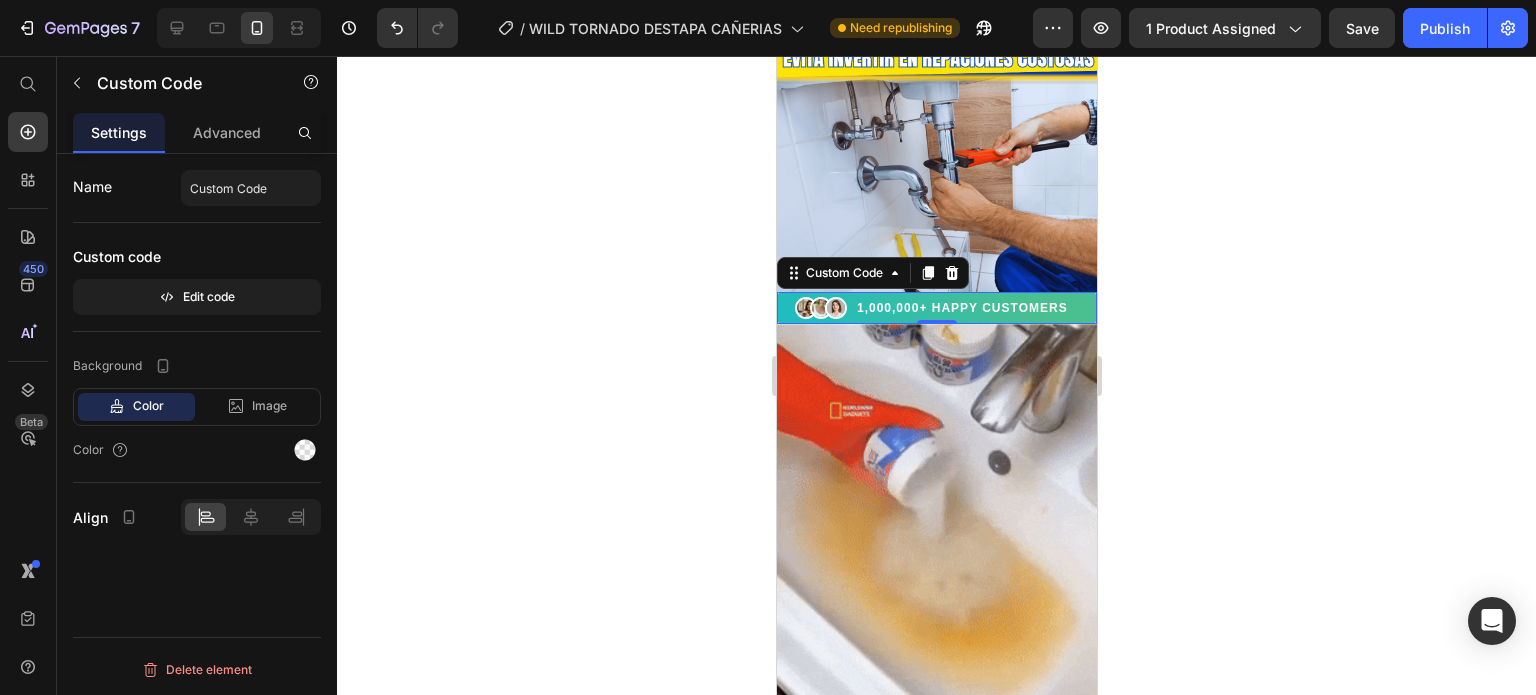 click on "1,000,000+ HAPPY CUSTOMERS" at bounding box center (961, 308) 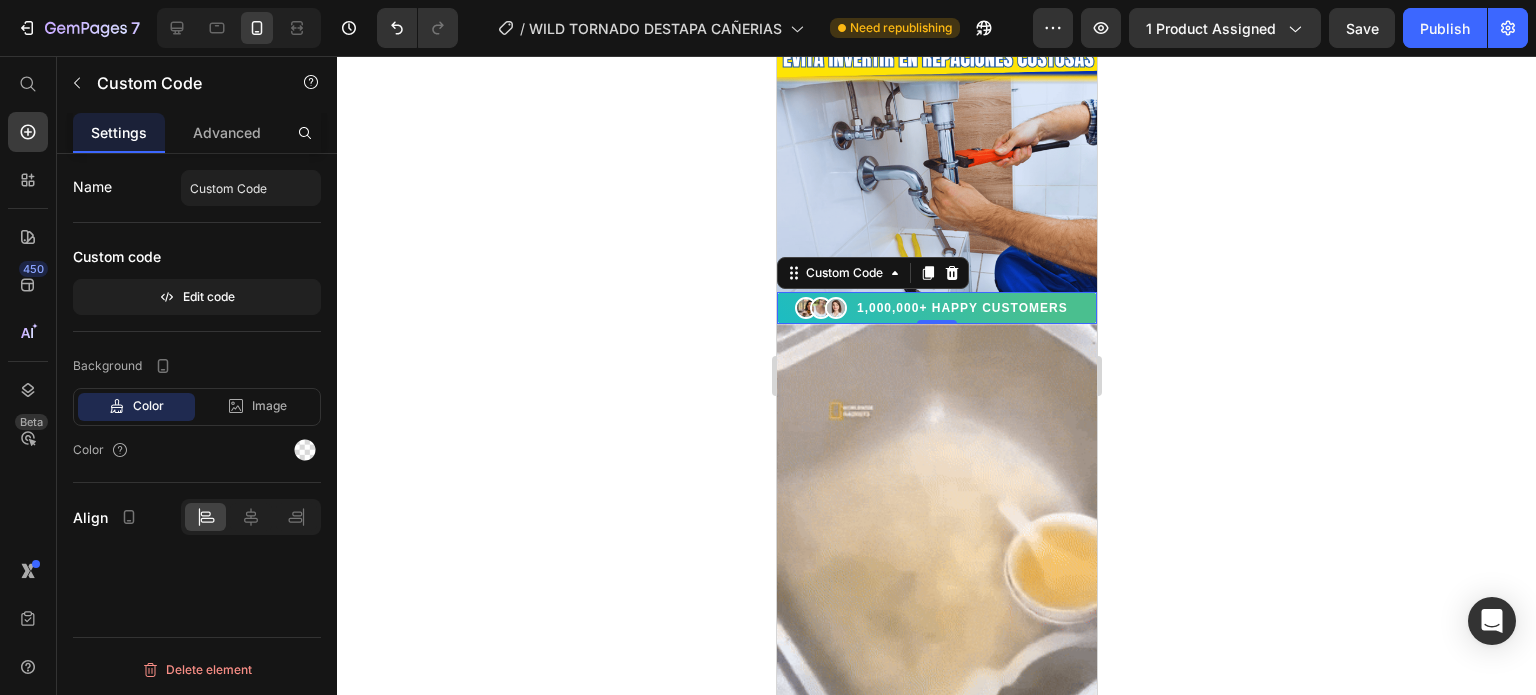 click on "1,000,000+ HAPPY CUSTOMERS" at bounding box center [961, 308] 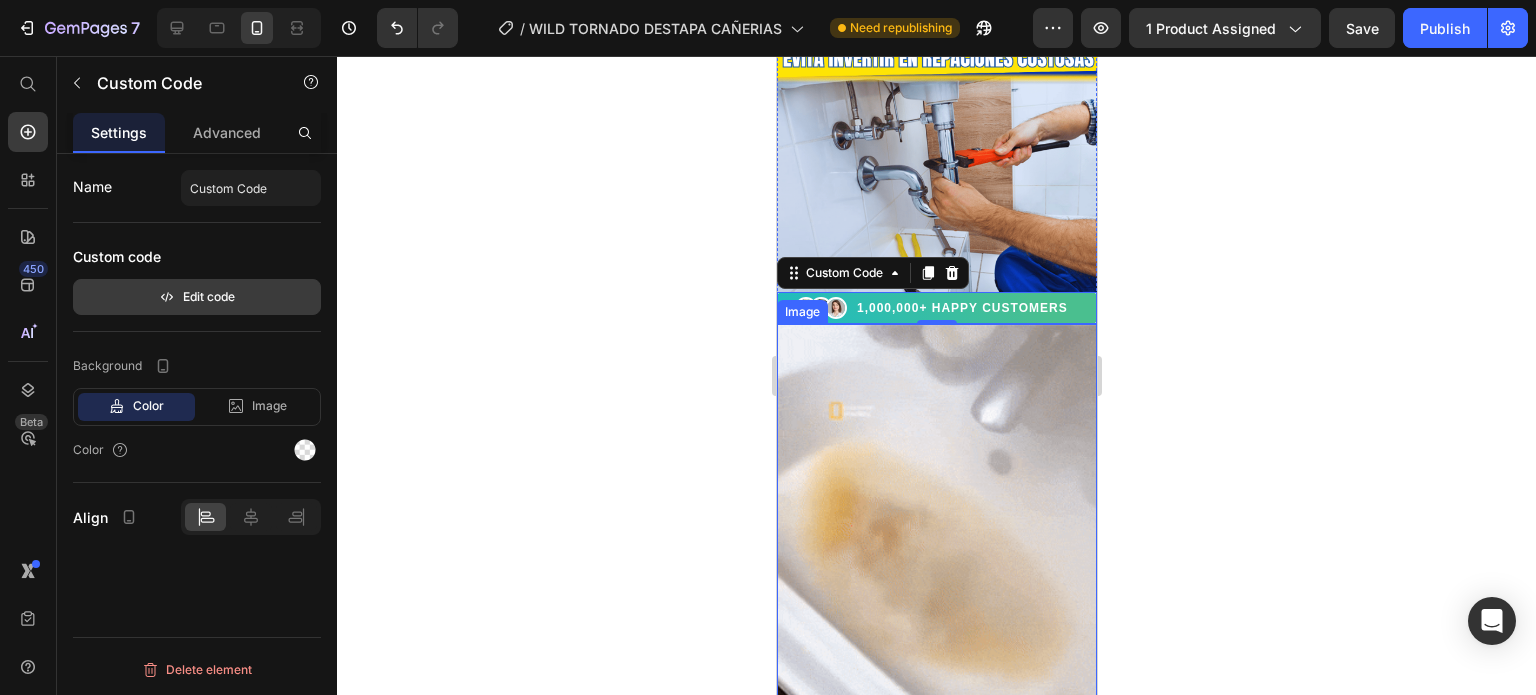 click on "Edit code" at bounding box center (197, 297) 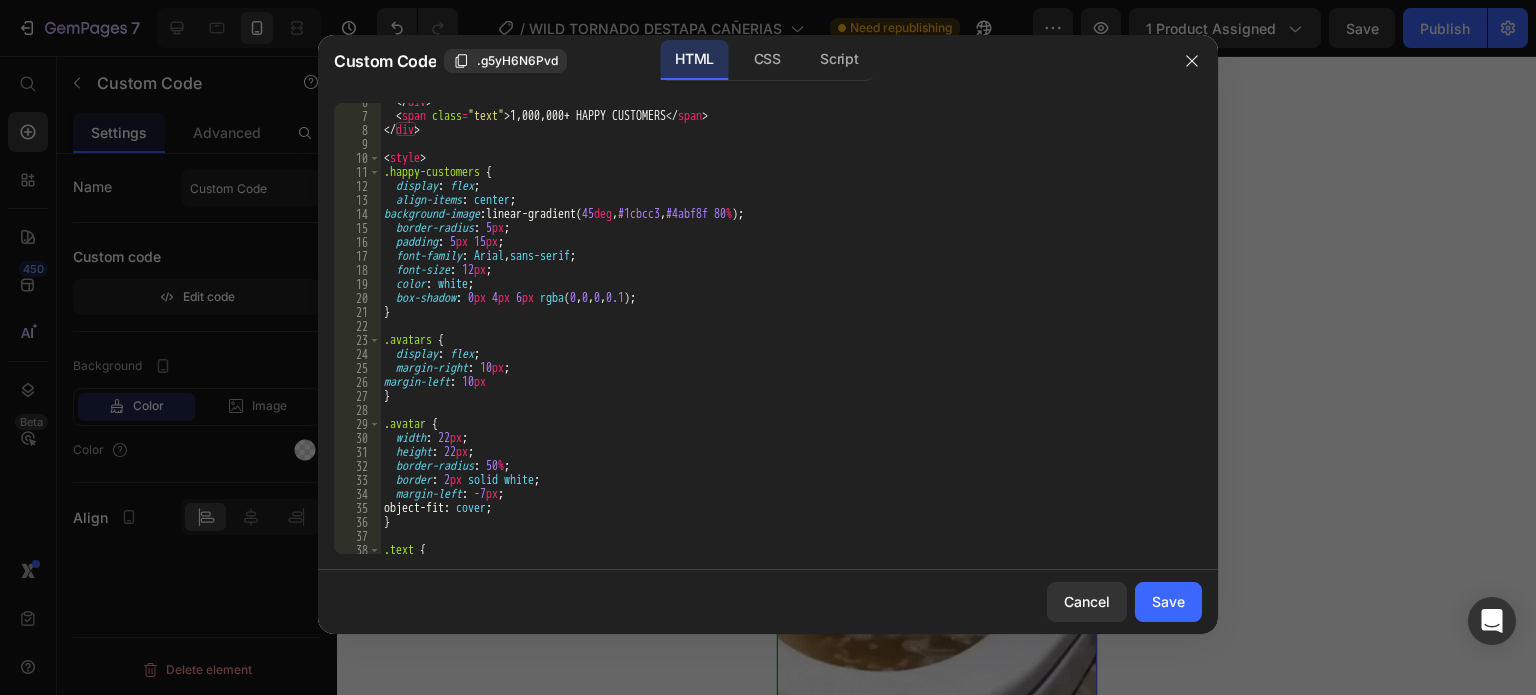 scroll, scrollTop: 207, scrollLeft: 0, axis: vertical 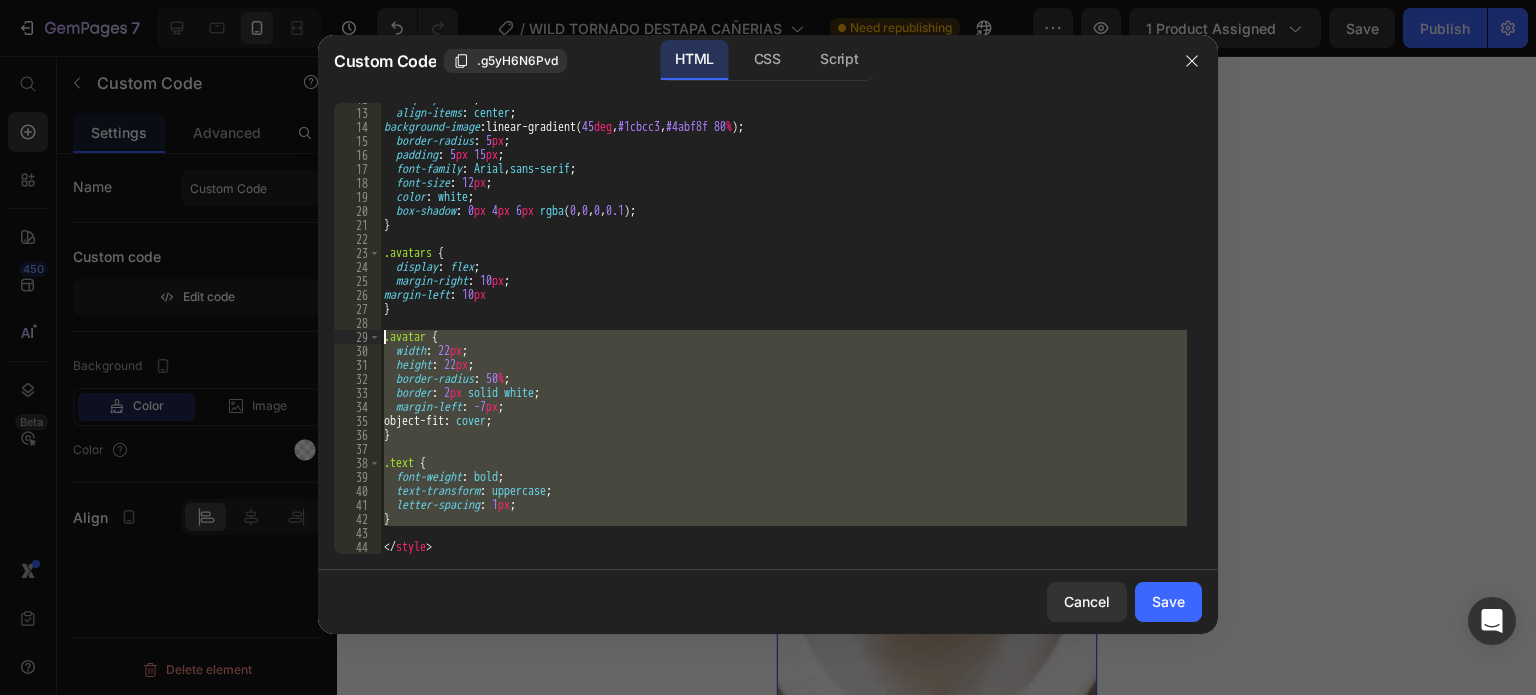 drag, startPoint x: 497, startPoint y: 532, endPoint x: 410, endPoint y: 374, distance: 180.36906 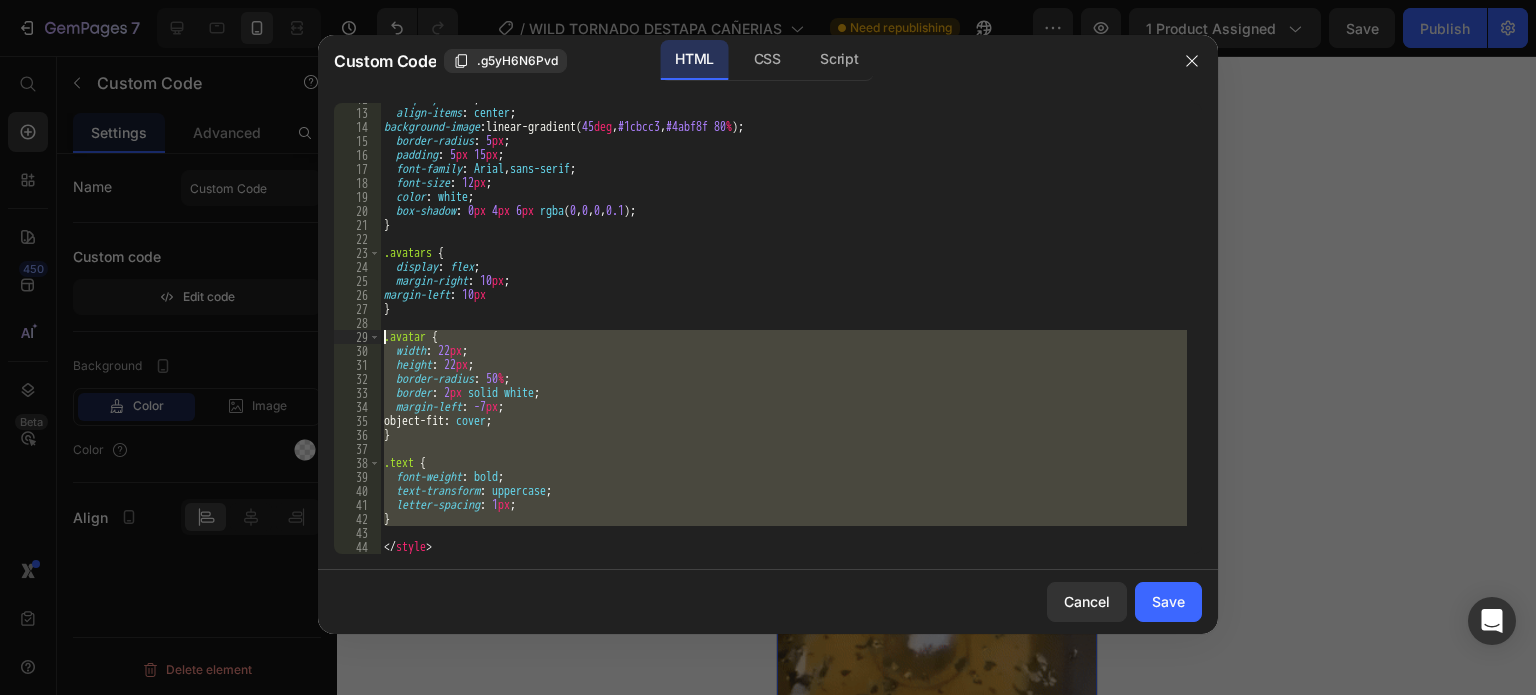 click on "12 13 14 15 16 17 18 19 20 21 22 23 24 25 26 27 28 29 30 31 32 33 34 35 36 37 38 39 40 41 42 43 44    display :   flex ;    align-items :   center ; background-image :  linear-gradient( 45 deg ,  #1cbcc3 ,  #4abf8f   80 % ) ;    border-radius :   5 px ;    padding :   5 px   15 px ;    font-family :   Arial ,  sans-serif ;    font-size :   12 px ;    color :   white ;    box-shadow :   0 px   4 px   6 px   rgba ( 0 ,  0 ,  0 ,  0.1 ) ; } .avatars   {    display :   flex ;    margin-right :   10 px ; margin-left :   10 px } .avatar   {    width :   22 px ;    height :   22 px ;    border-radius :   50 % ;    border :   2 px   solid   white ;    margin-left :   -7 px ;    object-fit :   cover ; } .text   {    font-weight :   bold ;    text-transform :   uppercase ;    letter-spacing :   1 px ; } </ style >" at bounding box center [768, 328] 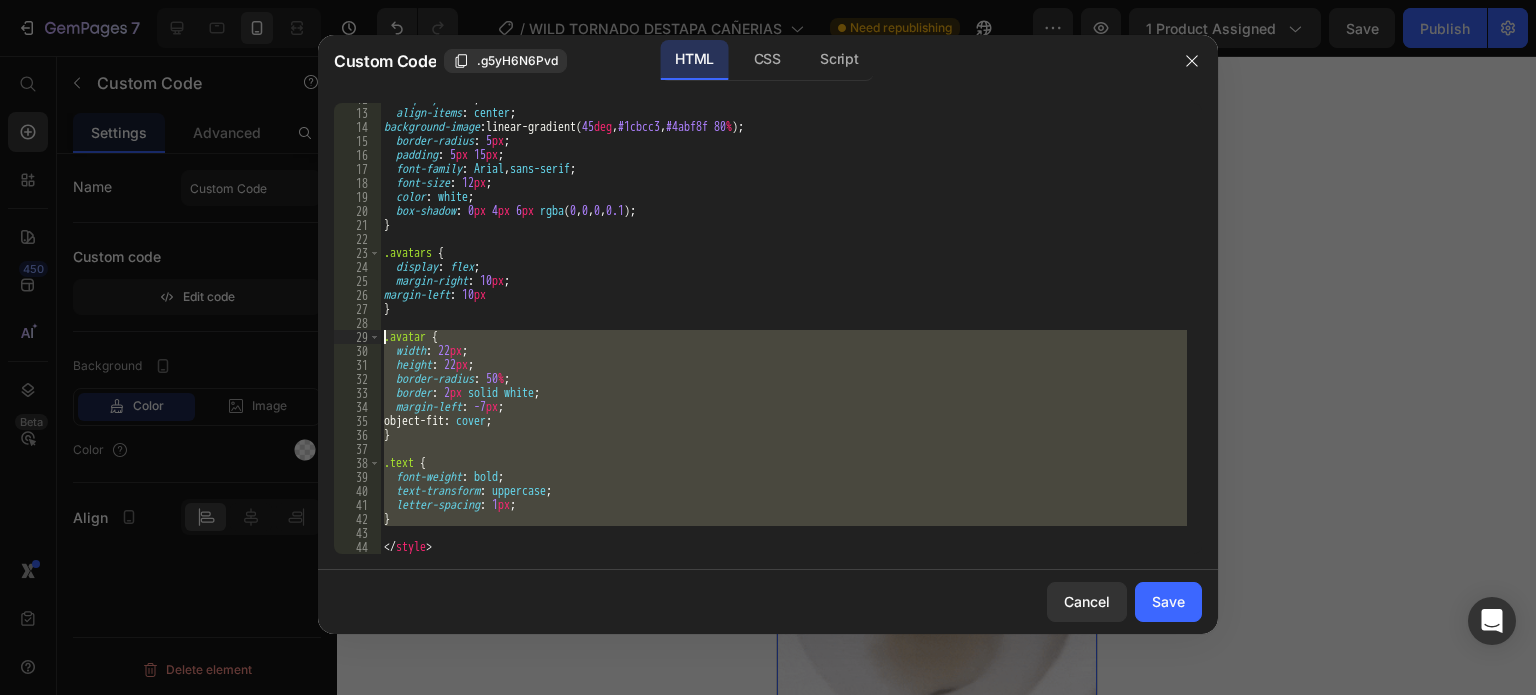 type on ".avatar {" 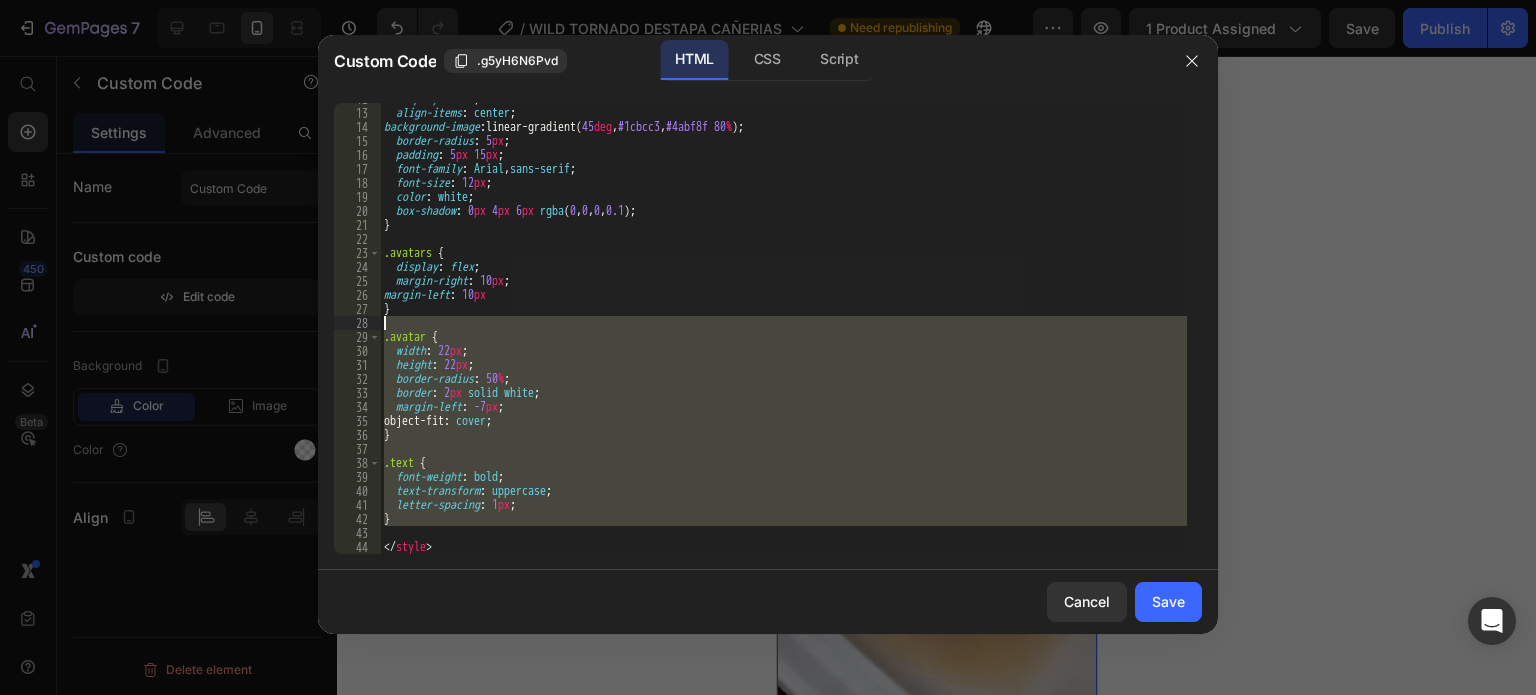 click on "display :   flex ;    align-items :   center ; background-image :  linear-gradient( 45 deg ,  #1cbcc3 ,  #4abf8f   80 % ) ;    border-radius :   5 px ;    padding :   5 px   15 px ;    font-family :   Arial ,  sans-serif ;    font-size :   12 px ;    color :   white ;    box-shadow :   0 px   4 px   6 px   rgba ( 0 ,  0 ,  0 ,  0.1 ) ; } .avatars   {    display :   flex ;    margin-right :   10 px ; margin-left :   10 px } .avatar   {    width :   22 px ;    height :   22 px ;    border-radius :   50 % ;    border :   2 px   solid   white ;    margin-left :   -7 px ;    object-fit :   cover ; } .text   {    font-weight :   bold ;    text-transform :   uppercase ;    letter-spacing :   1 px ; } </ style >" at bounding box center [783, 328] 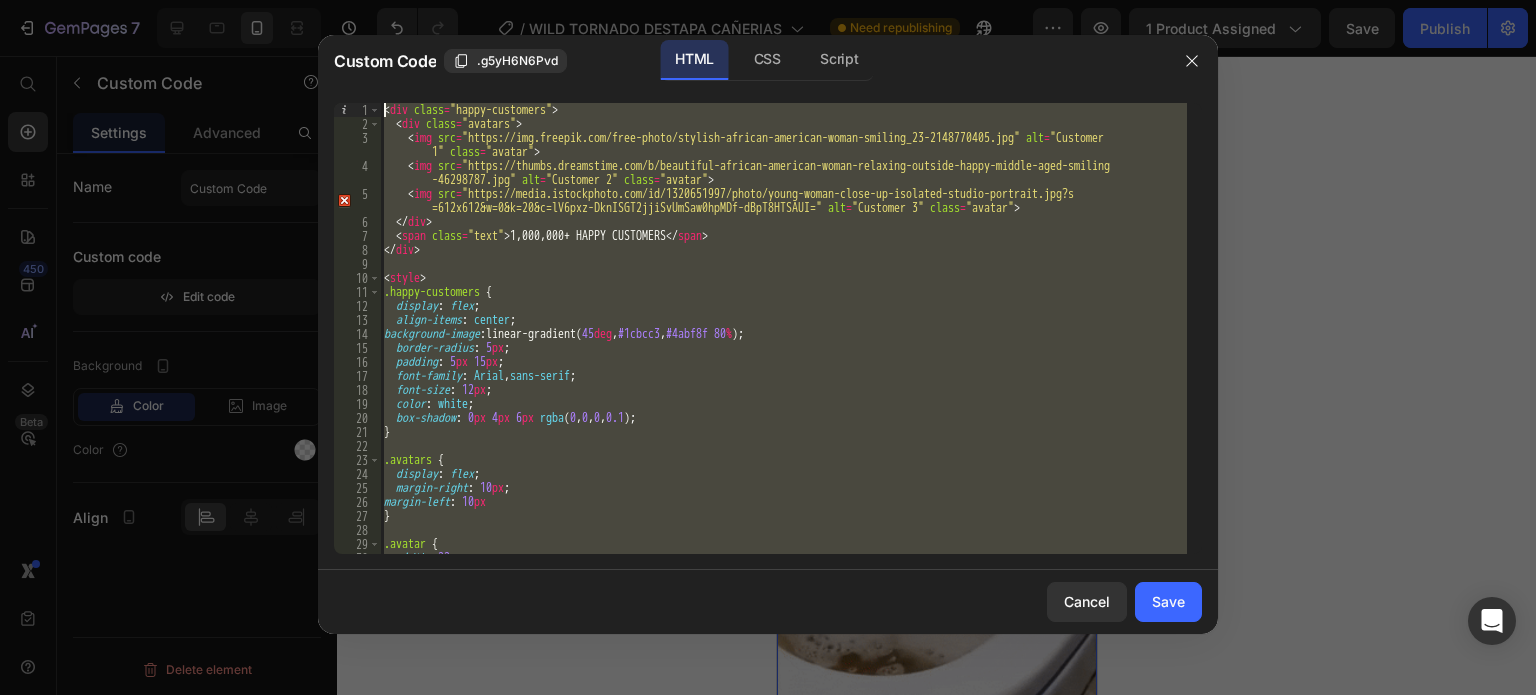 scroll, scrollTop: 0, scrollLeft: 0, axis: both 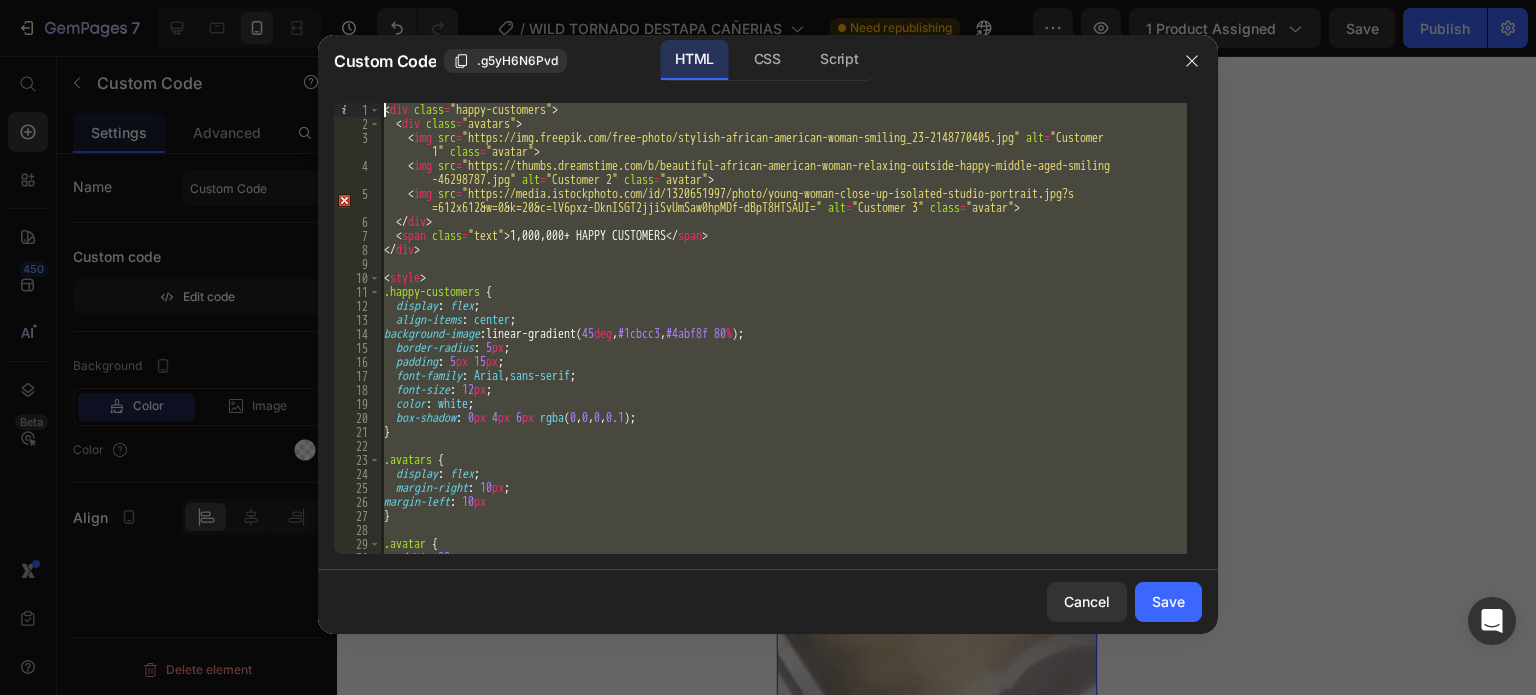drag, startPoint x: 468, startPoint y: 550, endPoint x: 300, endPoint y: -76, distance: 648.15125 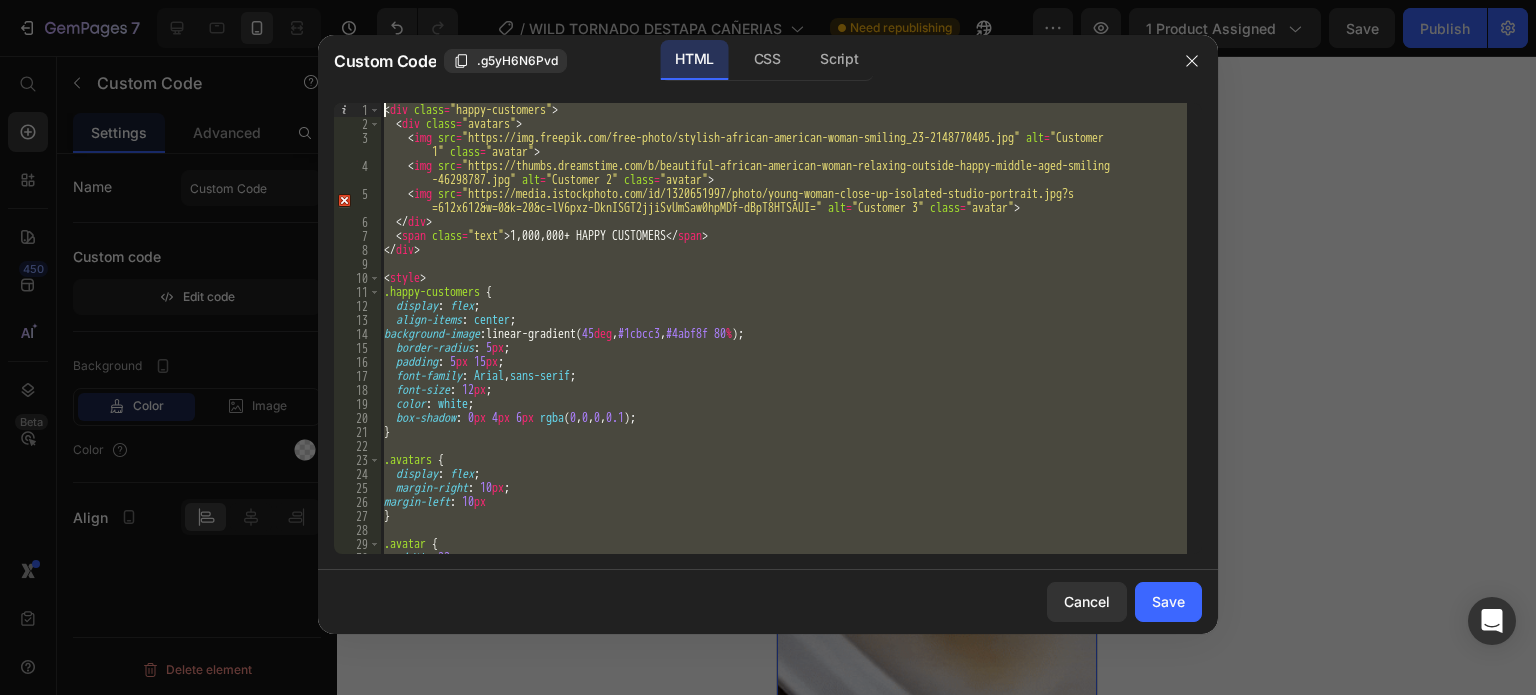 click on "7  Version history  /  WILD TORNADO DESTAPA CAÑERIAS Need republishing Preview 1 product assigned  Save   Publish  450 Beta Start with Sections Elements Hero Section Product Detail Brands Trusted Badges Guarantee Product Breakdown How to use Testimonials Compare Bundle FAQs Social Proof Brand Story Product List Collection Blog List Contact Sticky Add to Cart Custom Footer Browse Library 450 Layout
Row
Row
Row
Row Text
Heading
Text Block Button
Button
Button
Sticky Back to top Media" at bounding box center [768, 0] 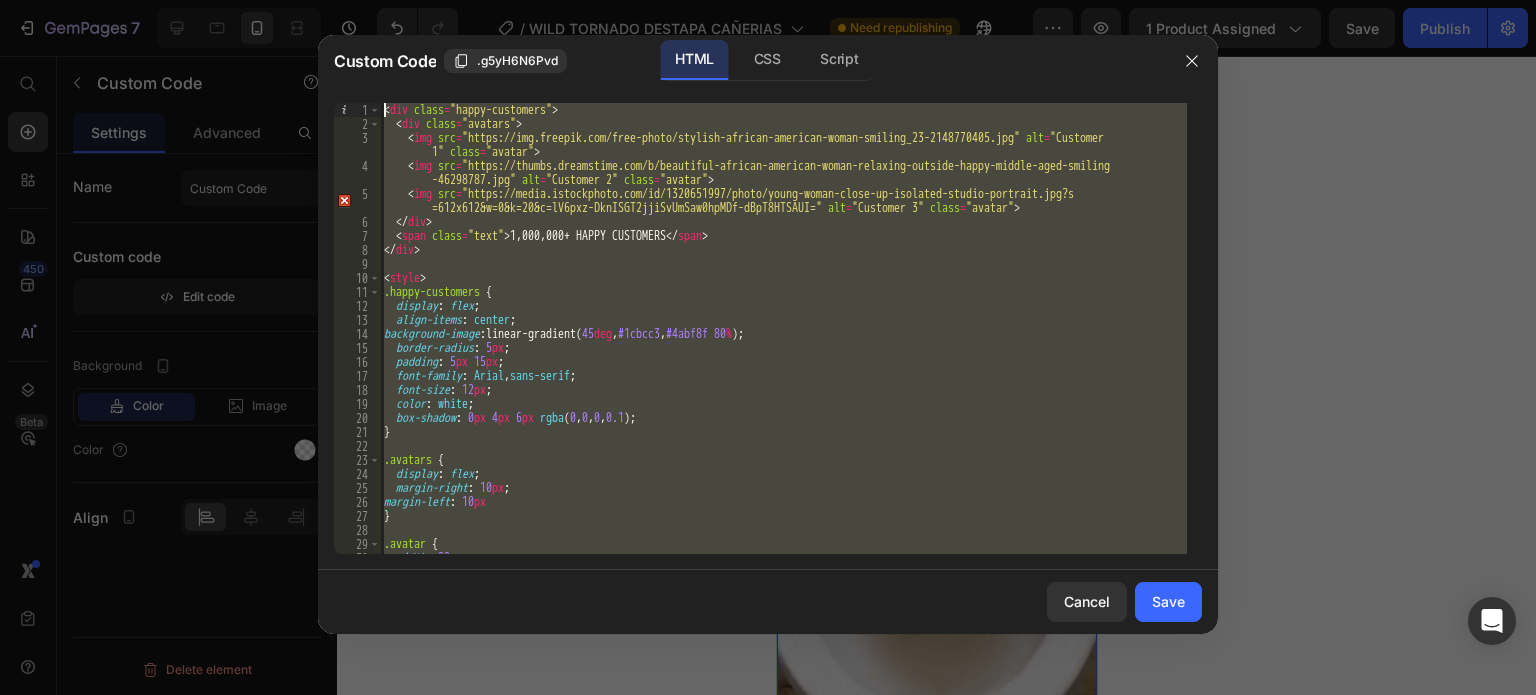 paste on "/html" 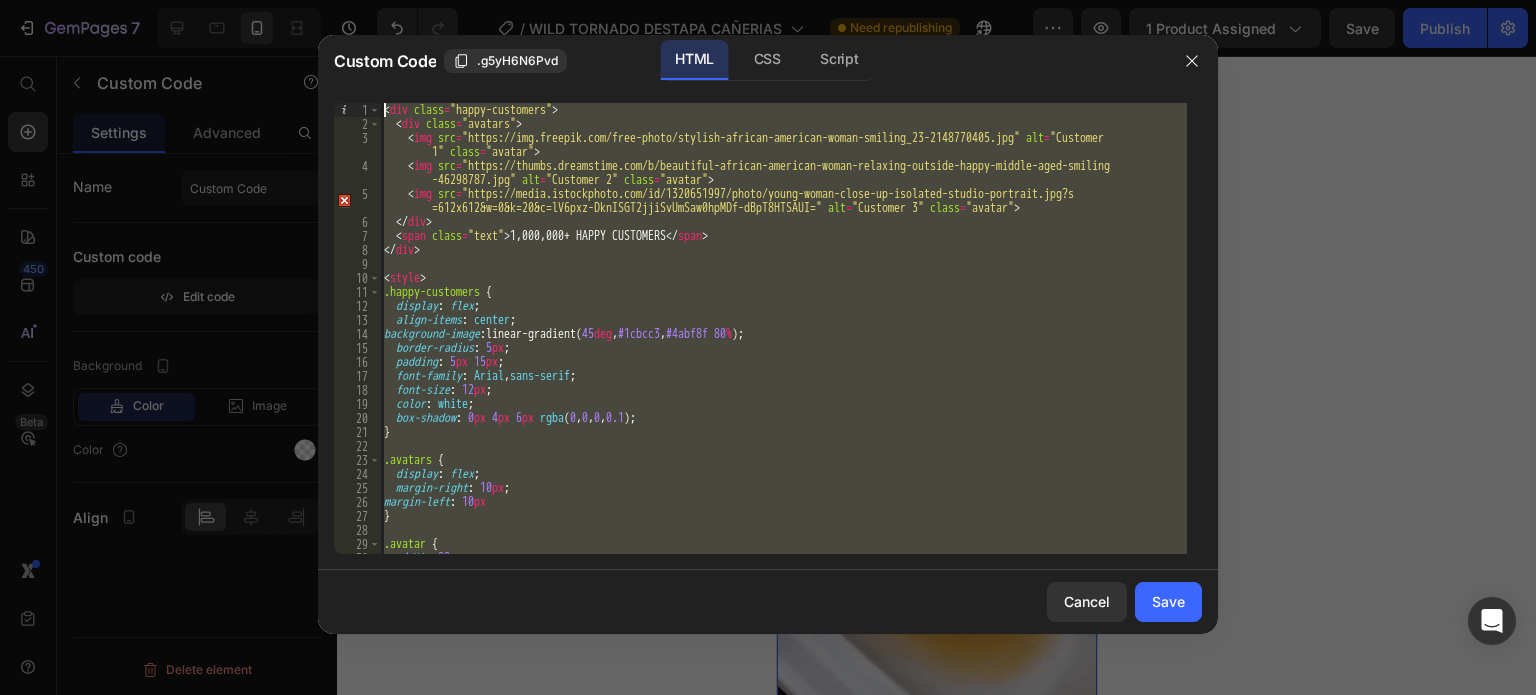 type on "</html>" 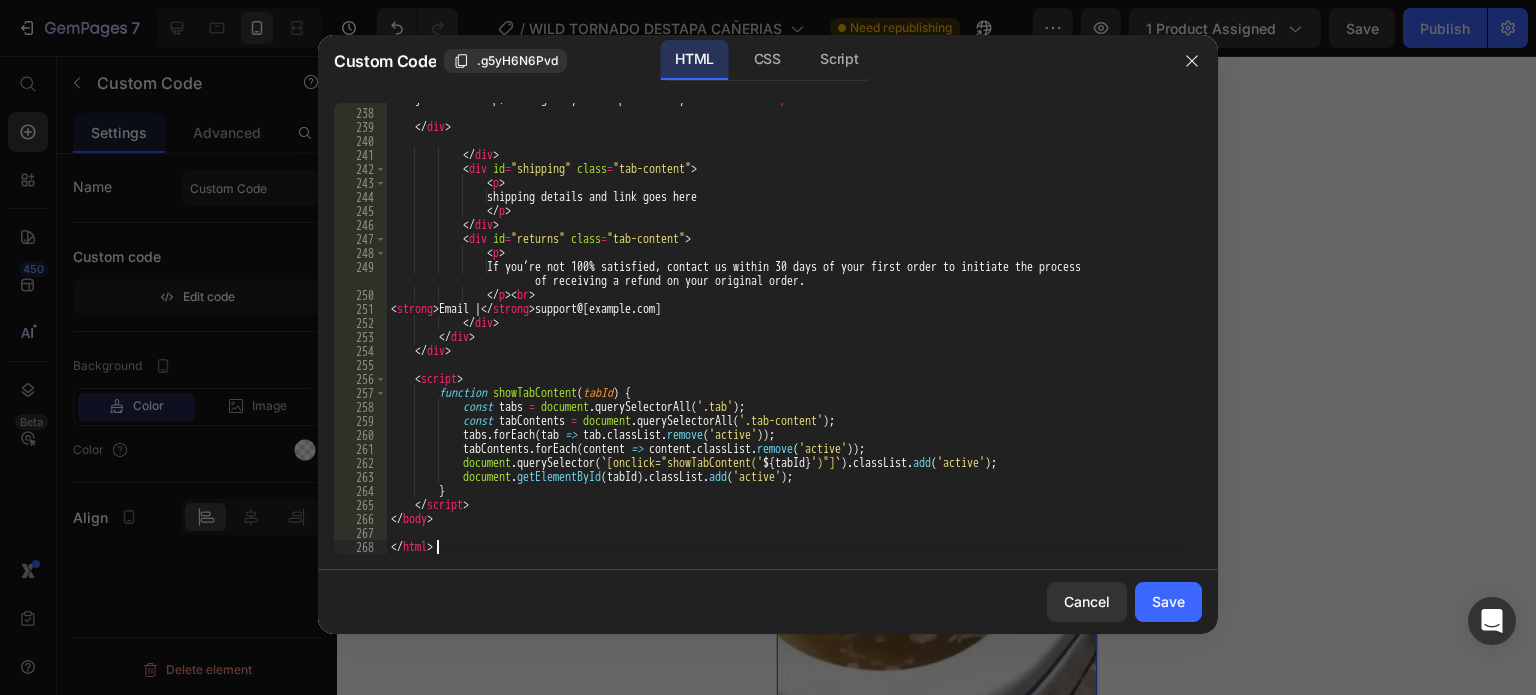 scroll, scrollTop: 3343, scrollLeft: 0, axis: vertical 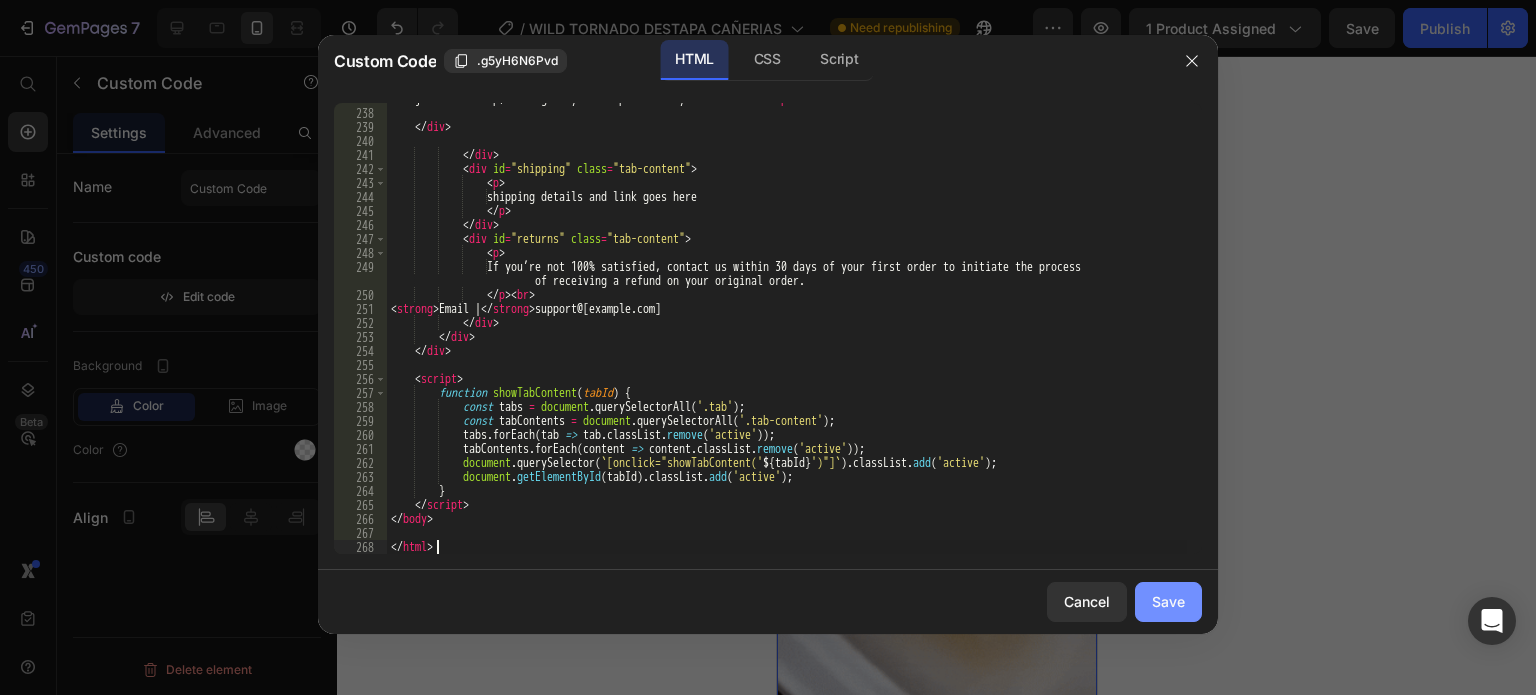 click on "Save" 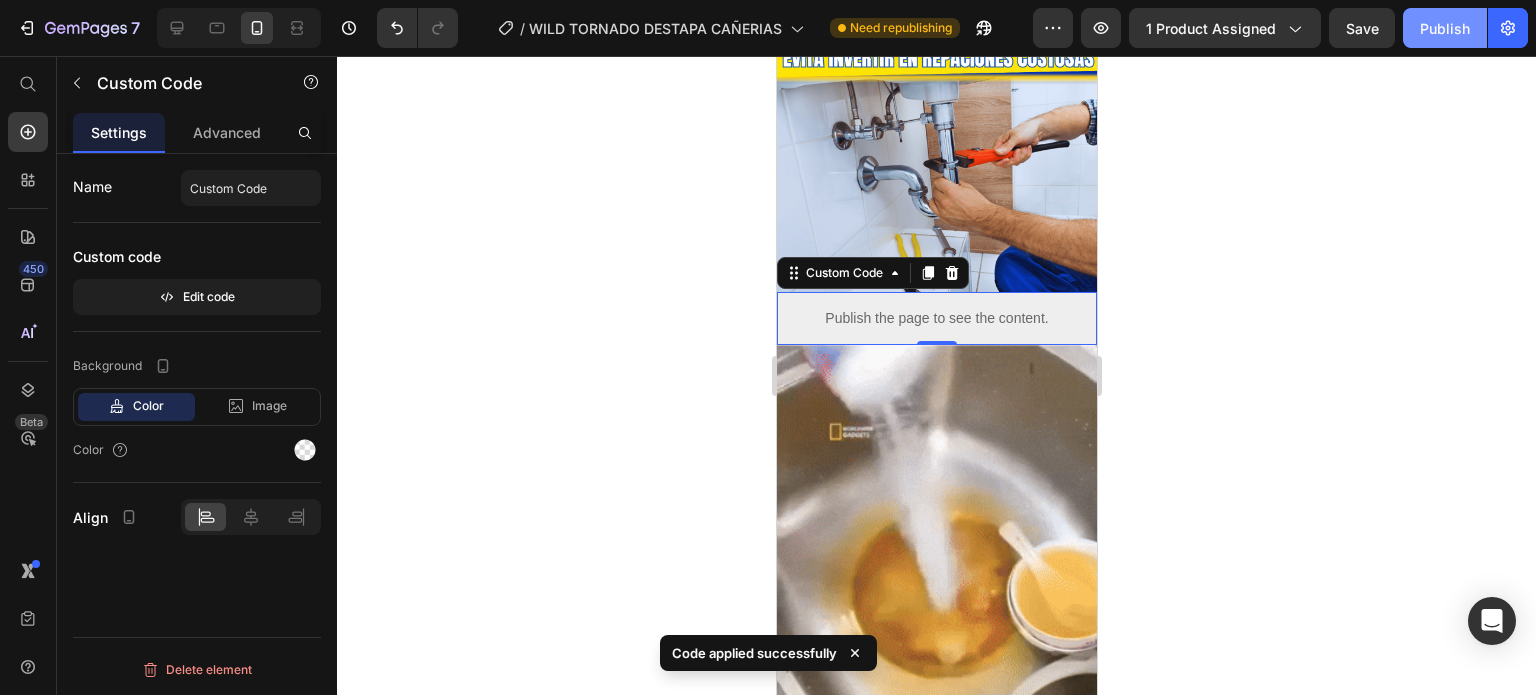 click on "Publish" at bounding box center (1445, 28) 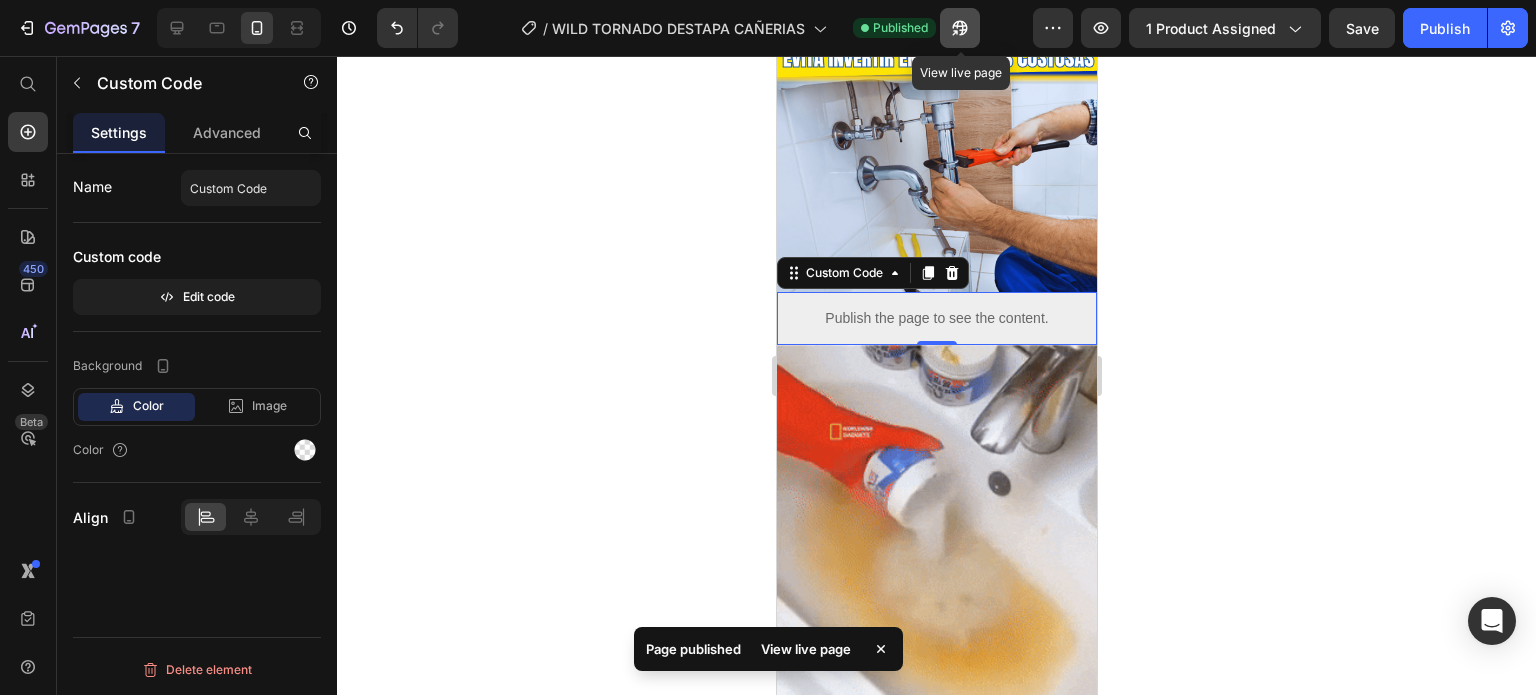 click 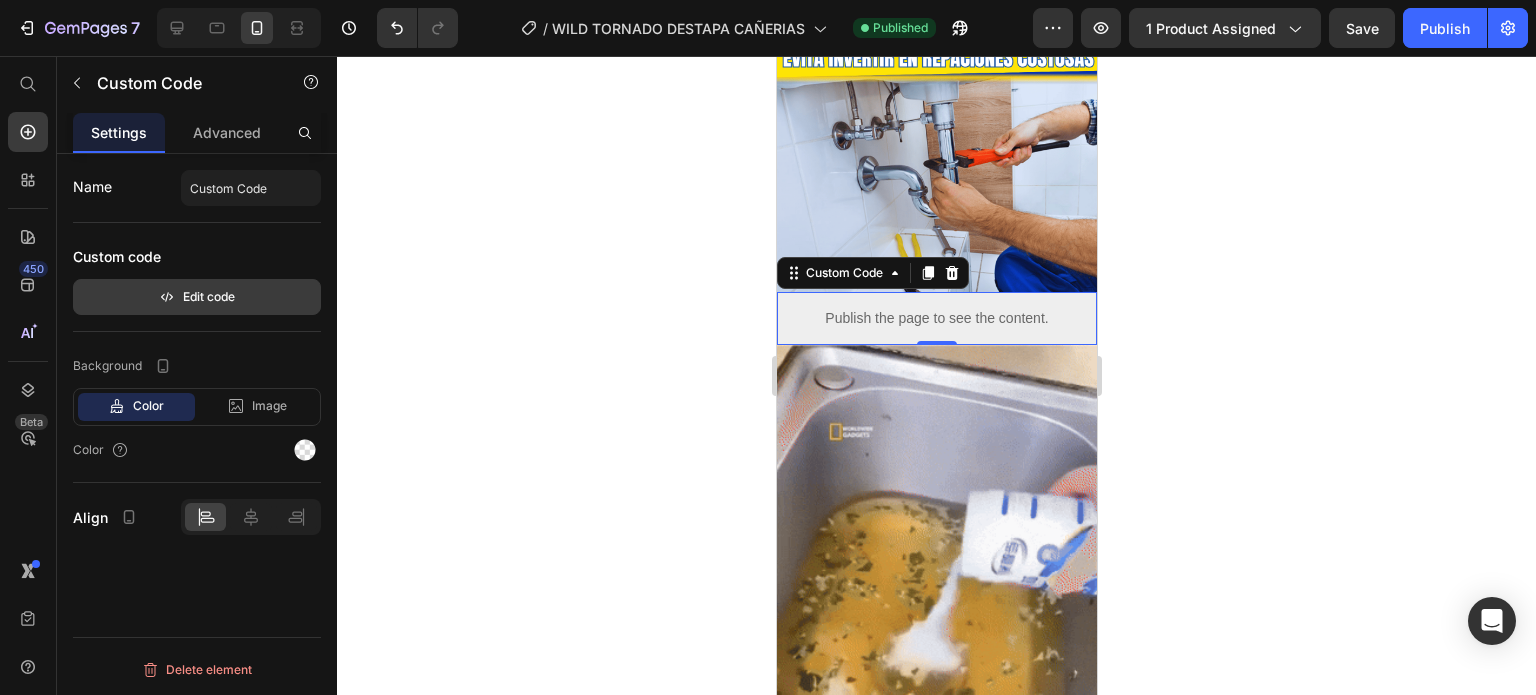 click on "Edit code" at bounding box center [197, 297] 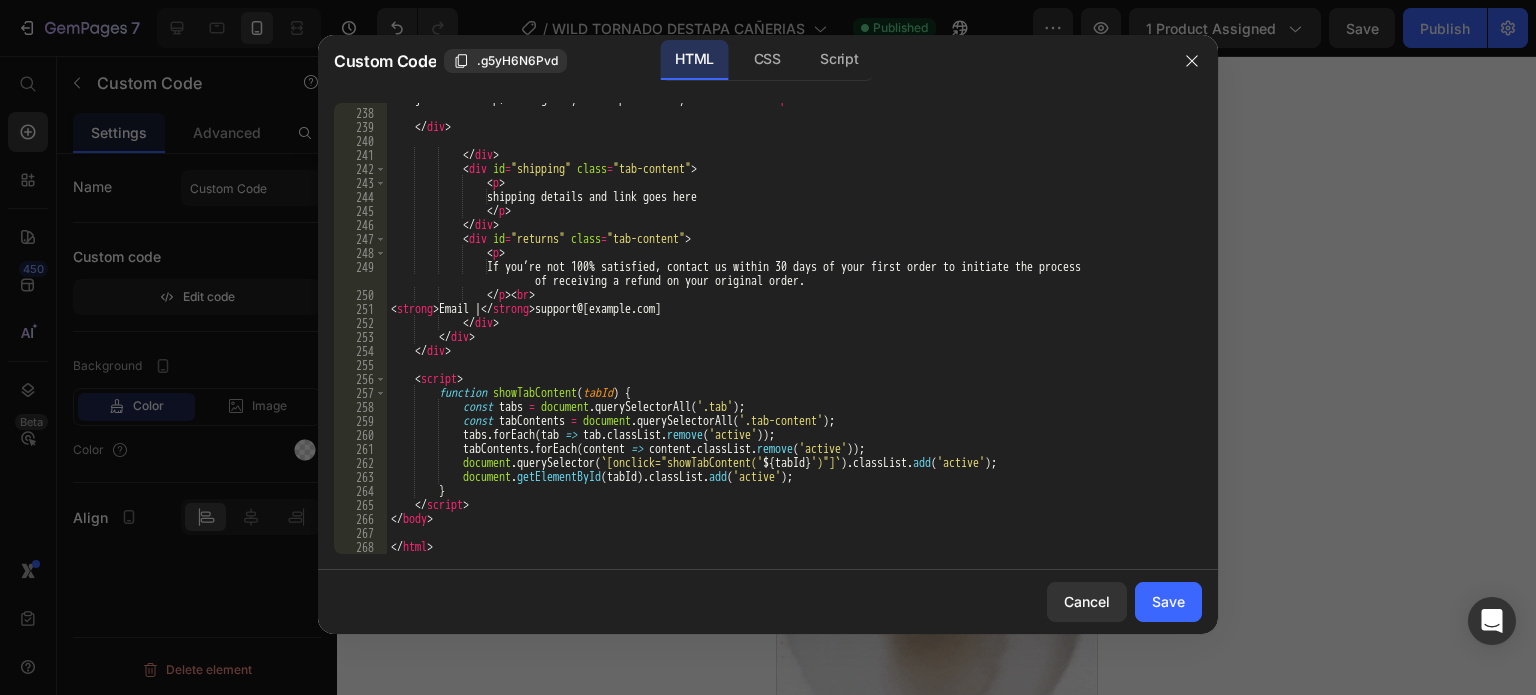 scroll, scrollTop: 3343, scrollLeft: 0, axis: vertical 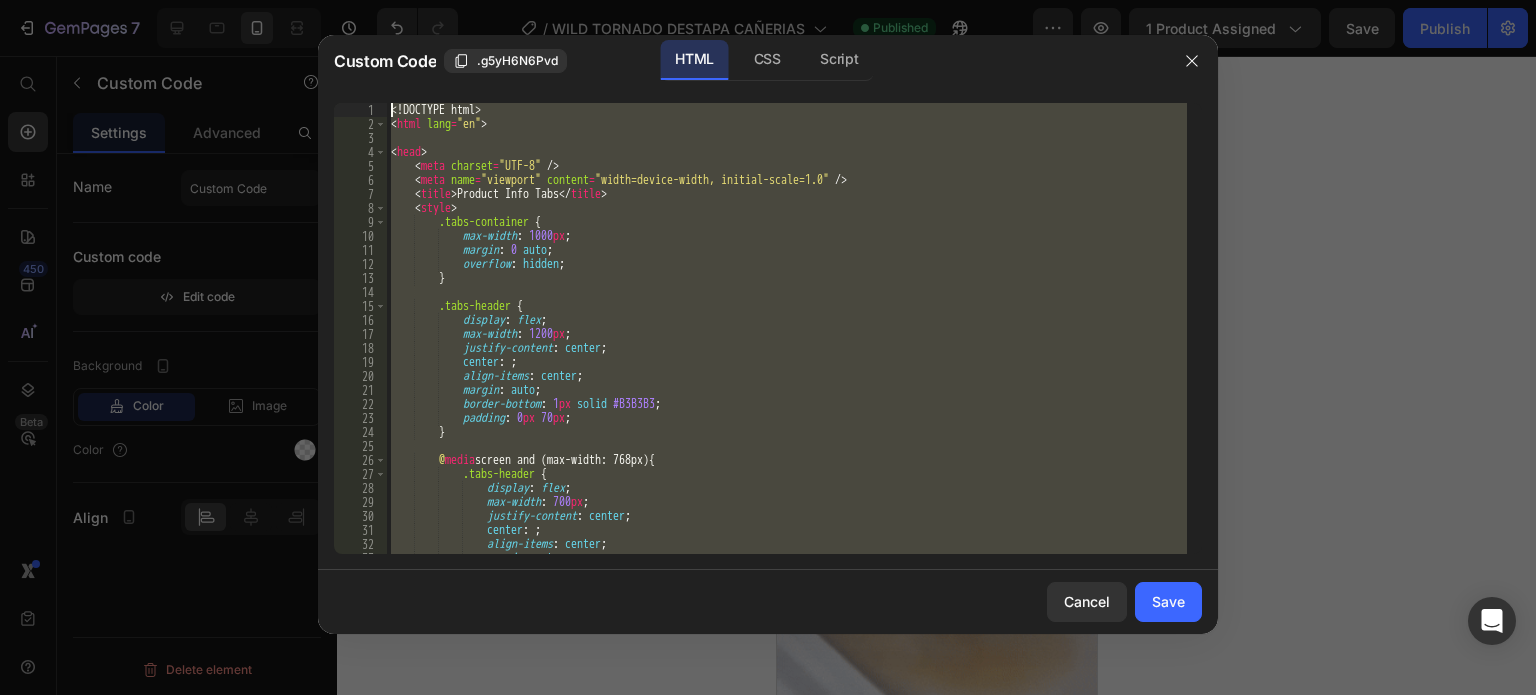 drag, startPoint x: 449, startPoint y: 540, endPoint x: 345, endPoint y: -101, distance: 649.382 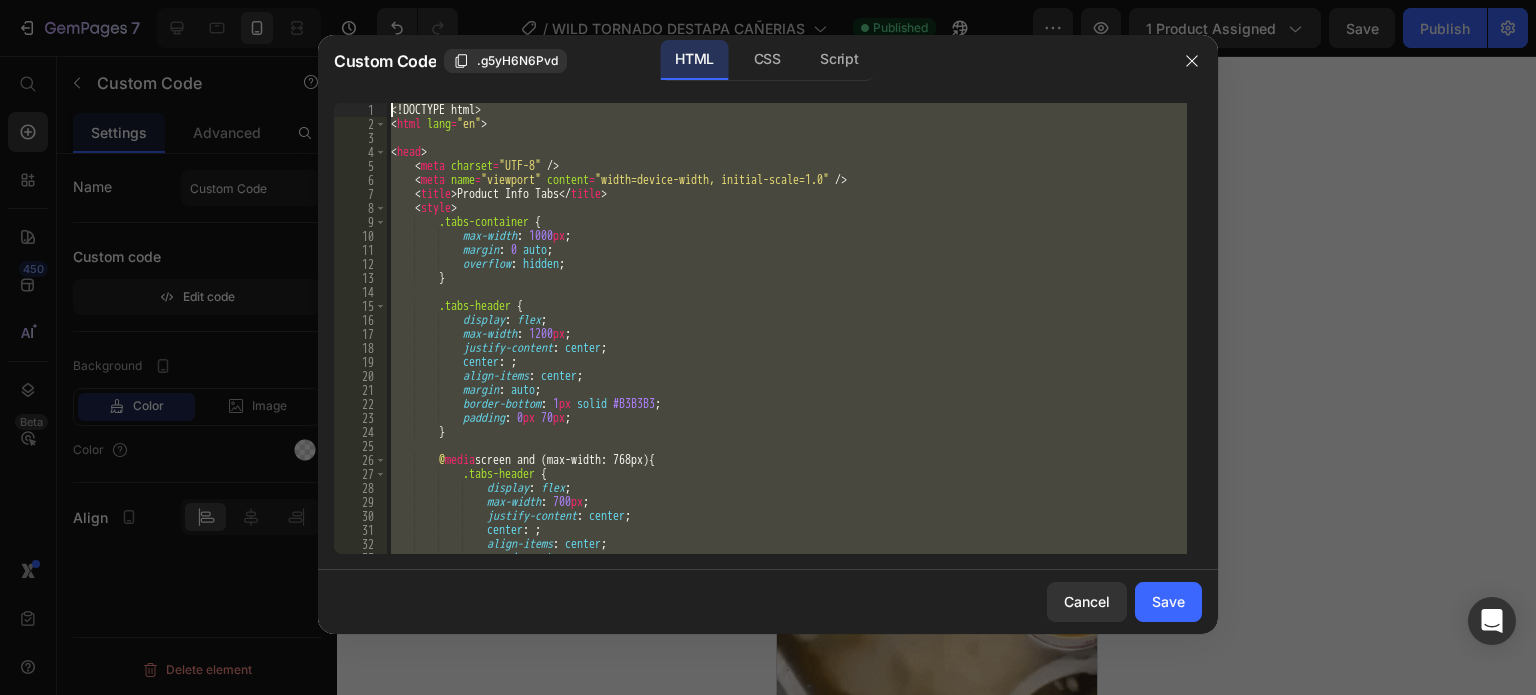 click on "7  Version history  /  WILD TORNADO DESTAPA CAÑERIAS Published Preview 1 product assigned  Save   Publish  450 Beta Start with Sections Elements Hero Section Product Detail Brands Trusted Badges Guarantee Product Breakdown How to use Testimonials Compare Bundle FAQs Social Proof Brand Story Product List Collection Blog List Contact Sticky Add to Cart Custom Footer Browse Library 450 Layout
Row
Row
Row
Row Text
Heading
Text Block Button
Button
Button
Sticky Back to top Media" at bounding box center (768, 0) 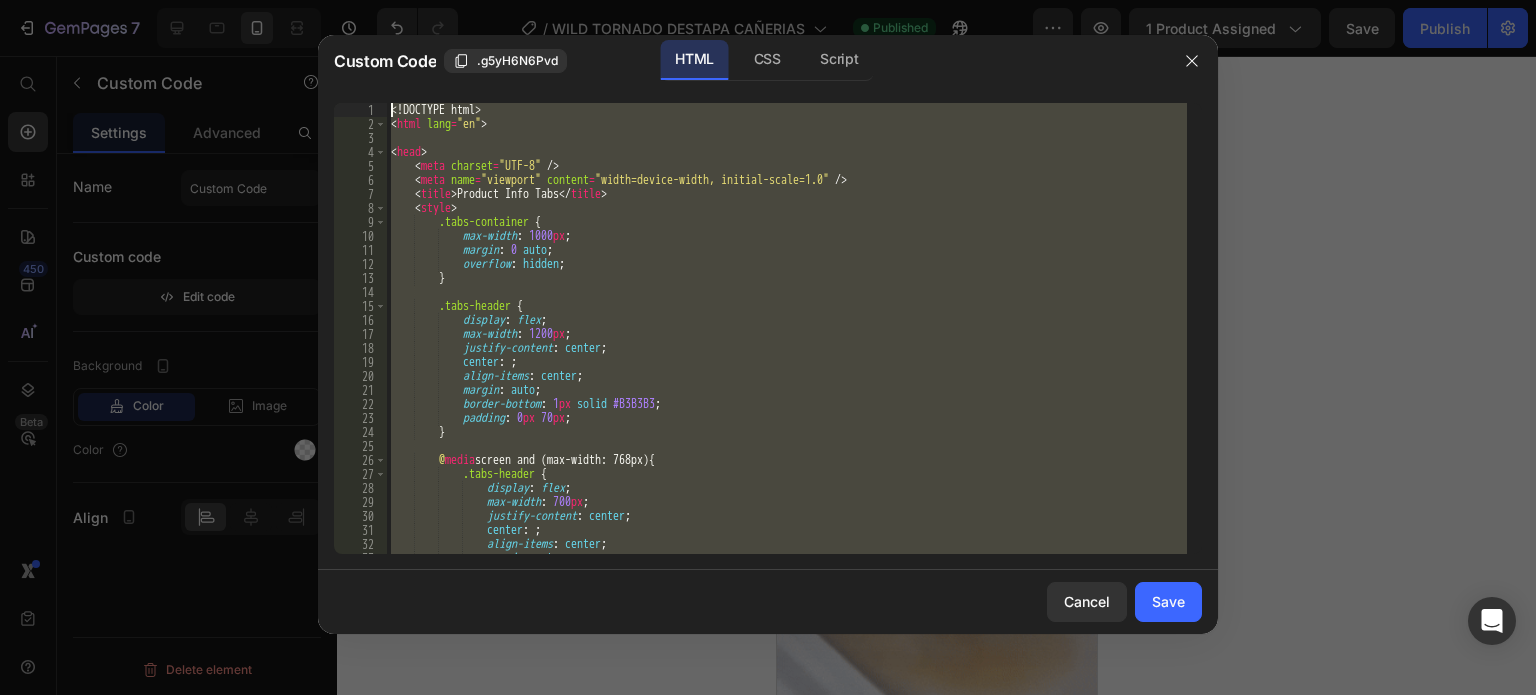 paste on "/html" 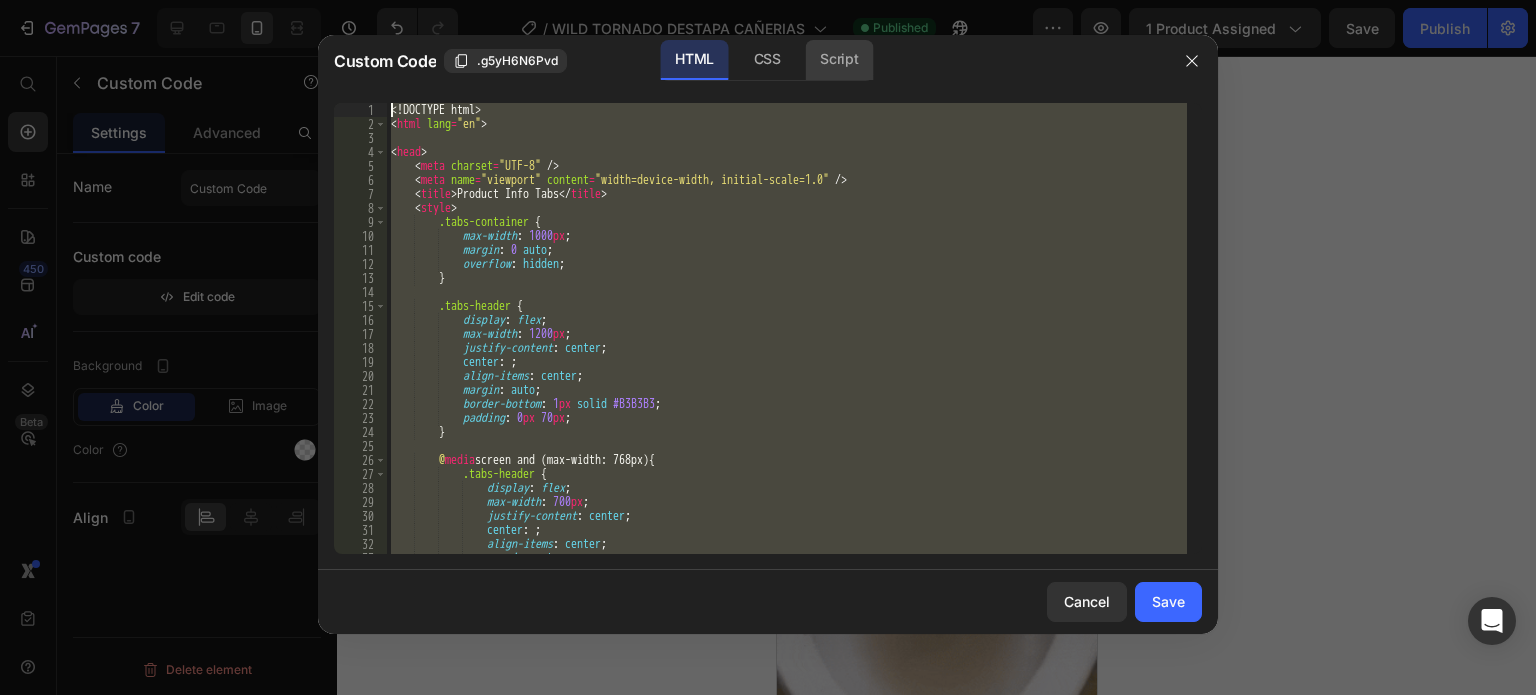 type on "</html>" 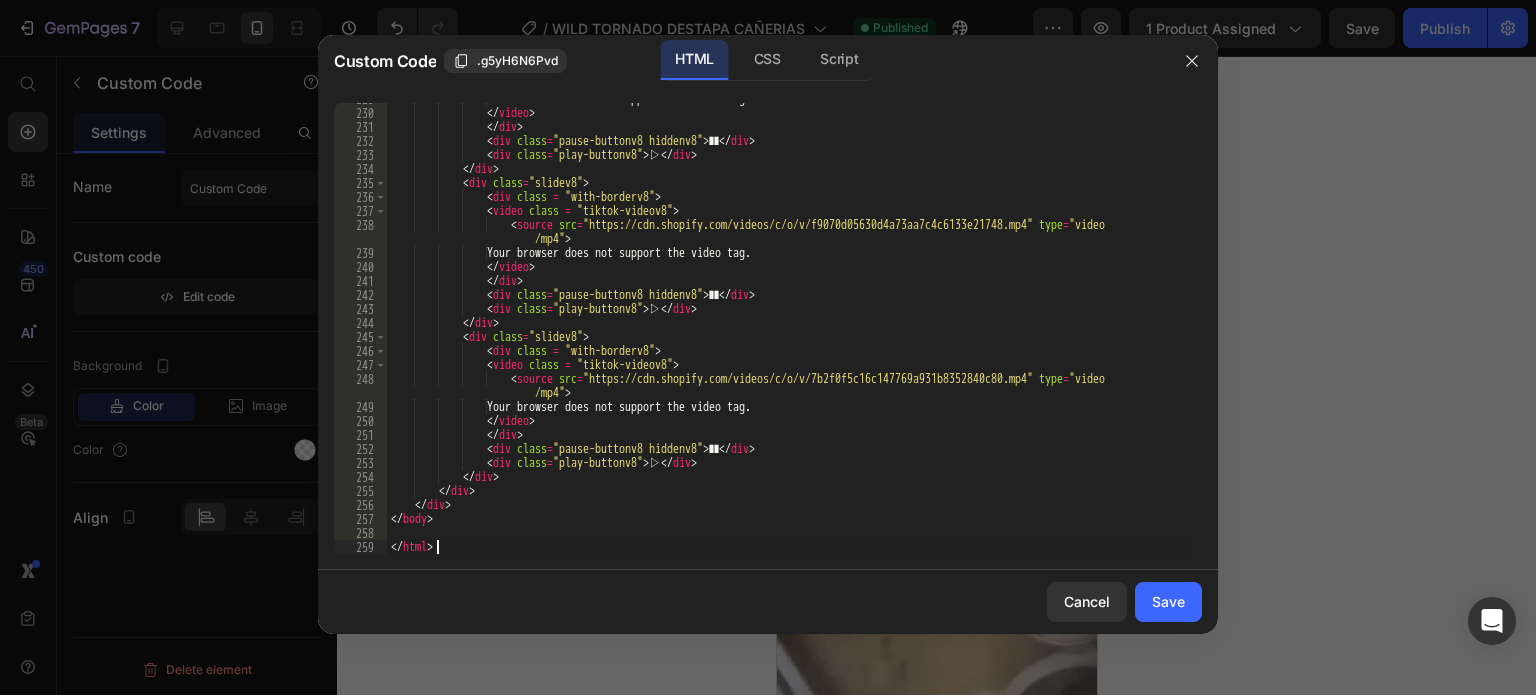 scroll, scrollTop: 3287, scrollLeft: 0, axis: vertical 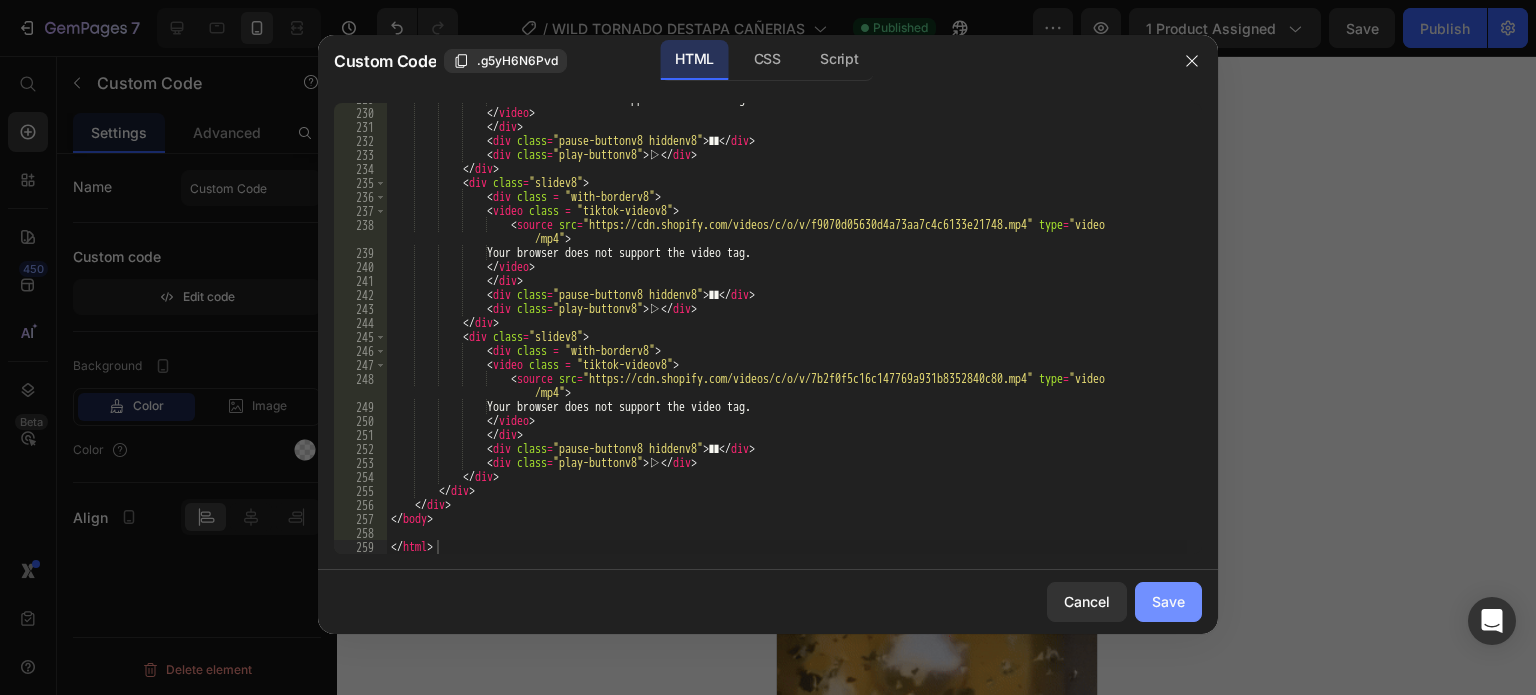click on "Save" at bounding box center [1168, 601] 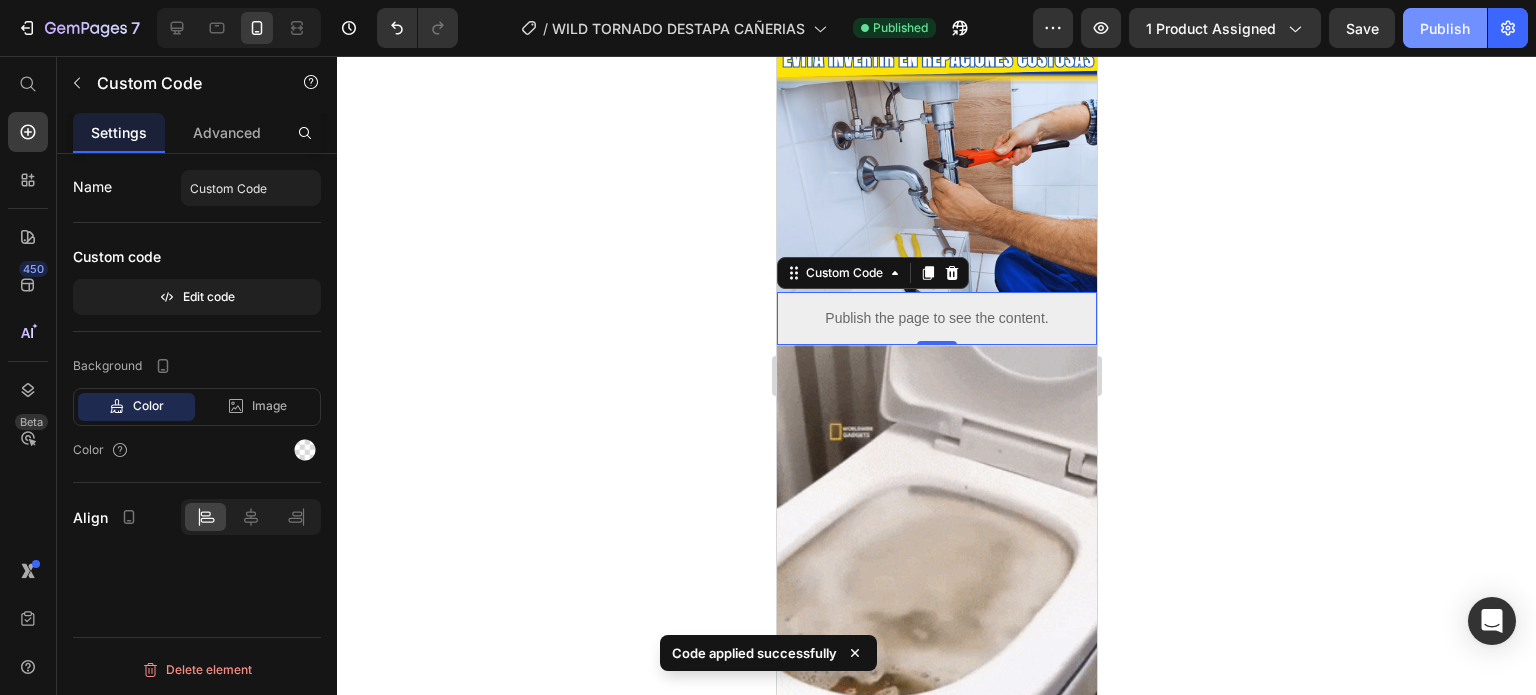 click on "Publish" at bounding box center [1445, 28] 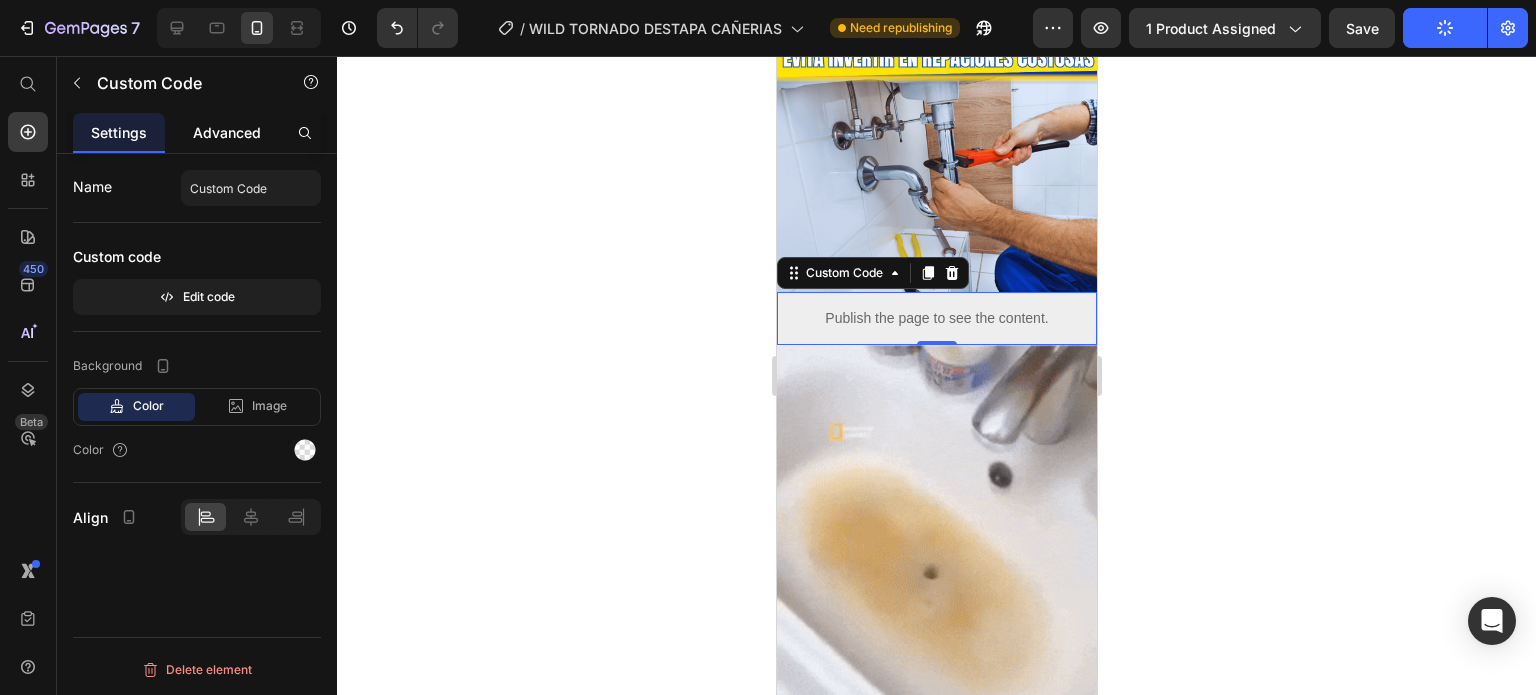 click on "Advanced" at bounding box center (227, 132) 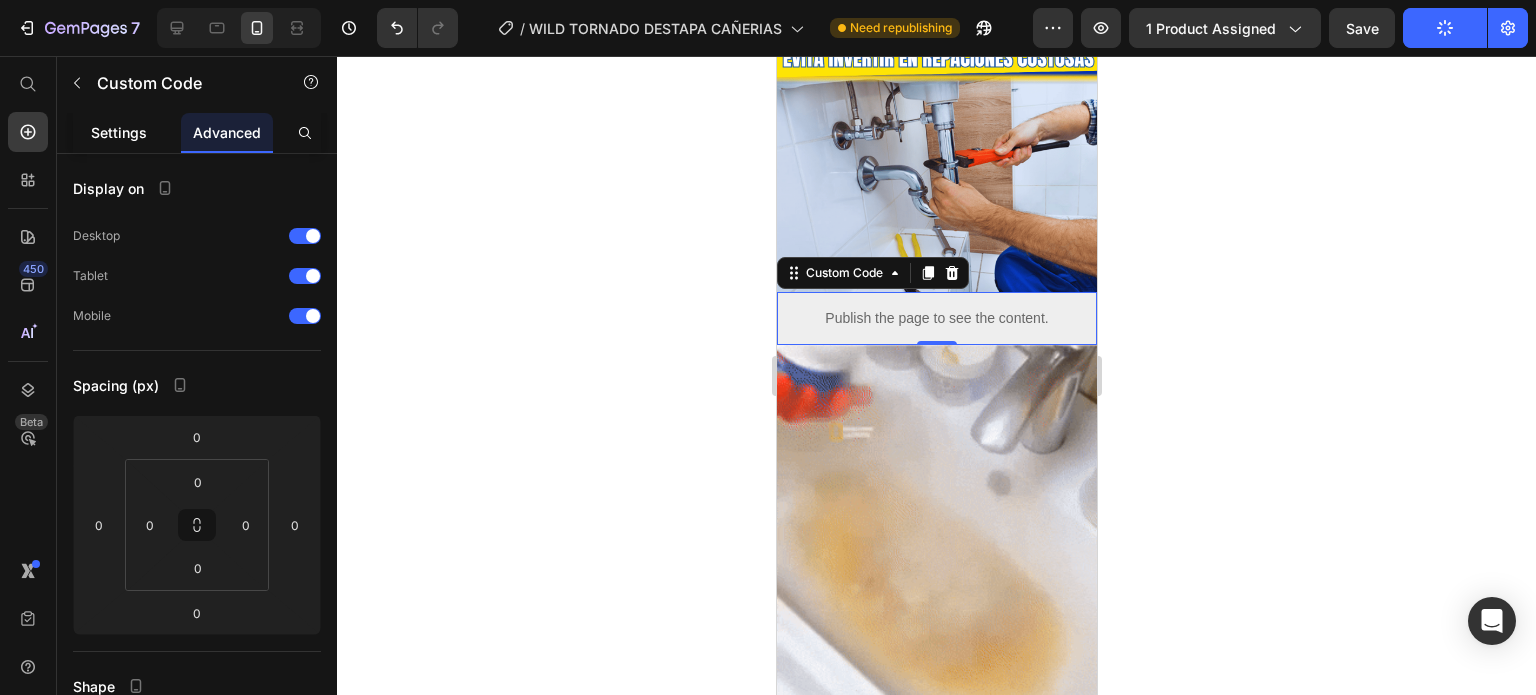 click on "Settings" at bounding box center [119, 132] 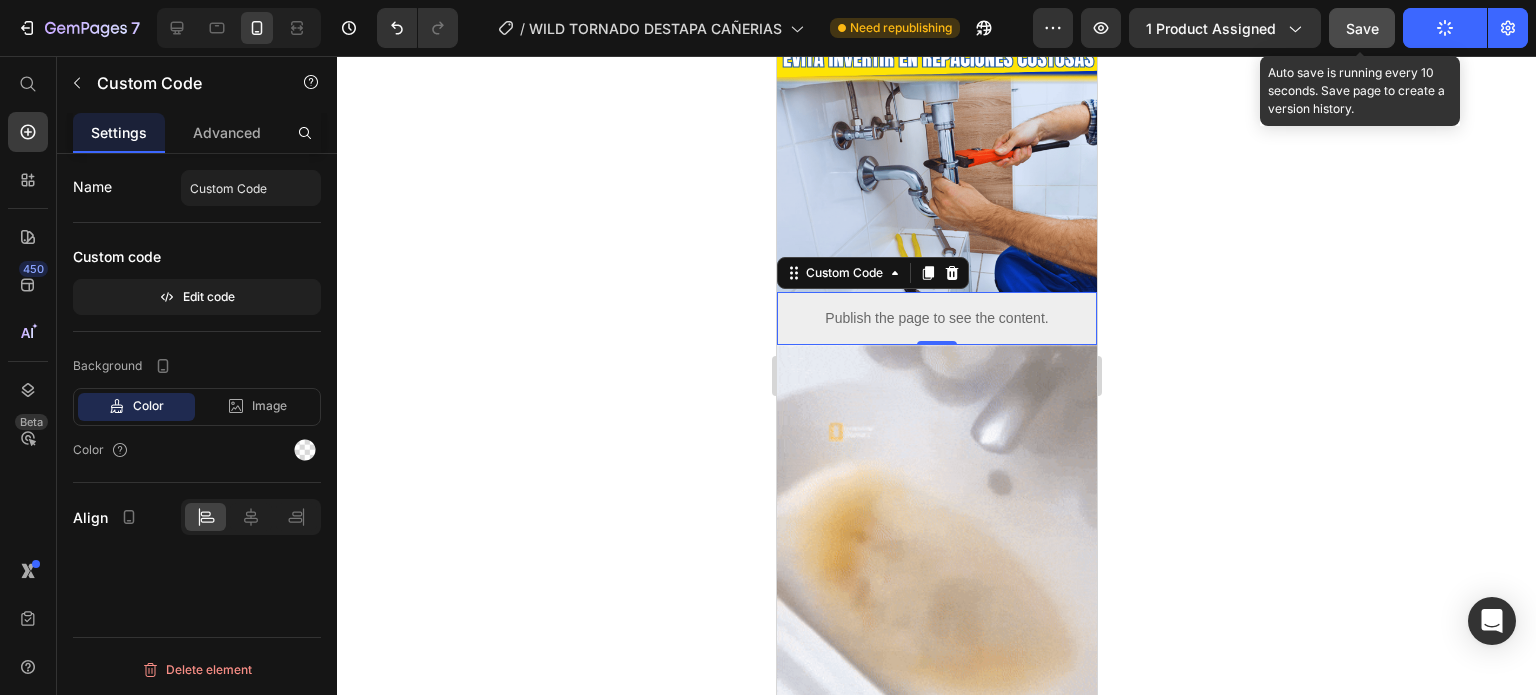 click on "Save" at bounding box center (1362, 28) 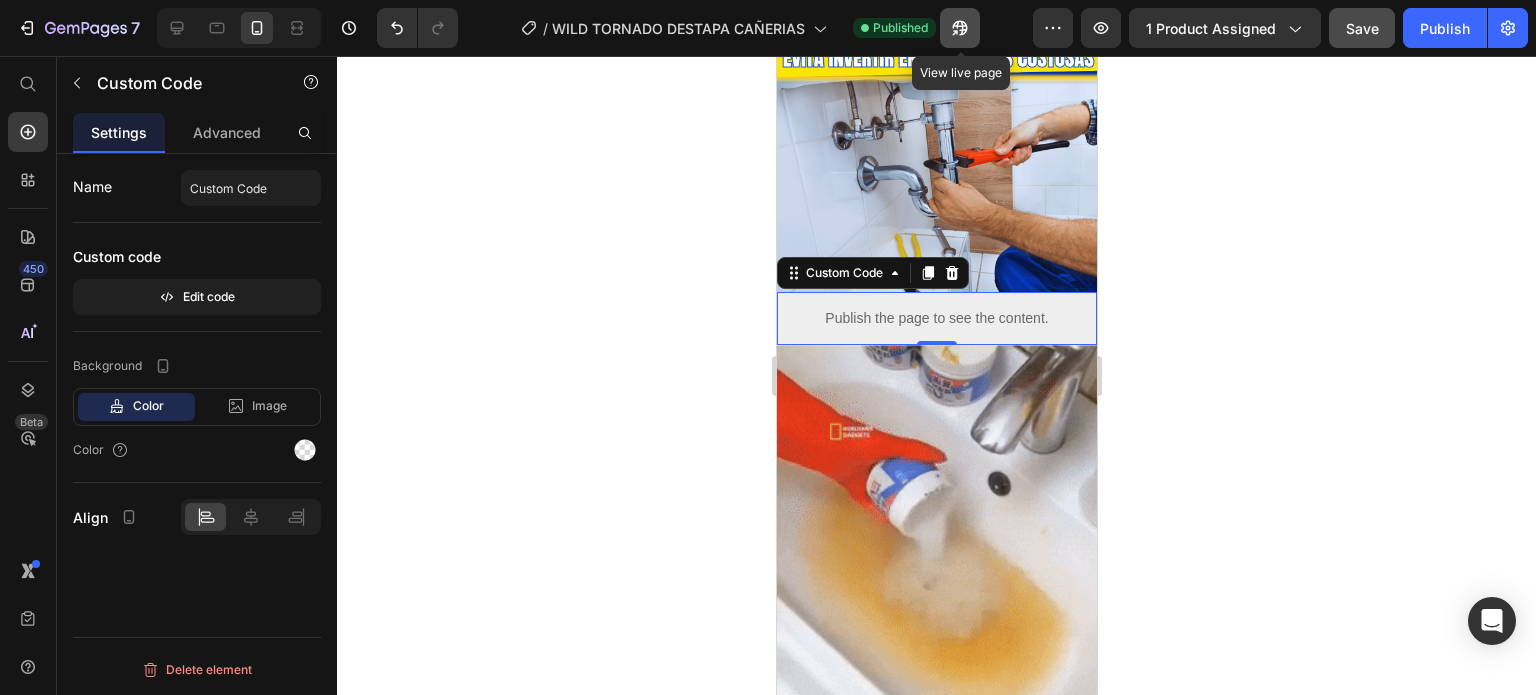 click 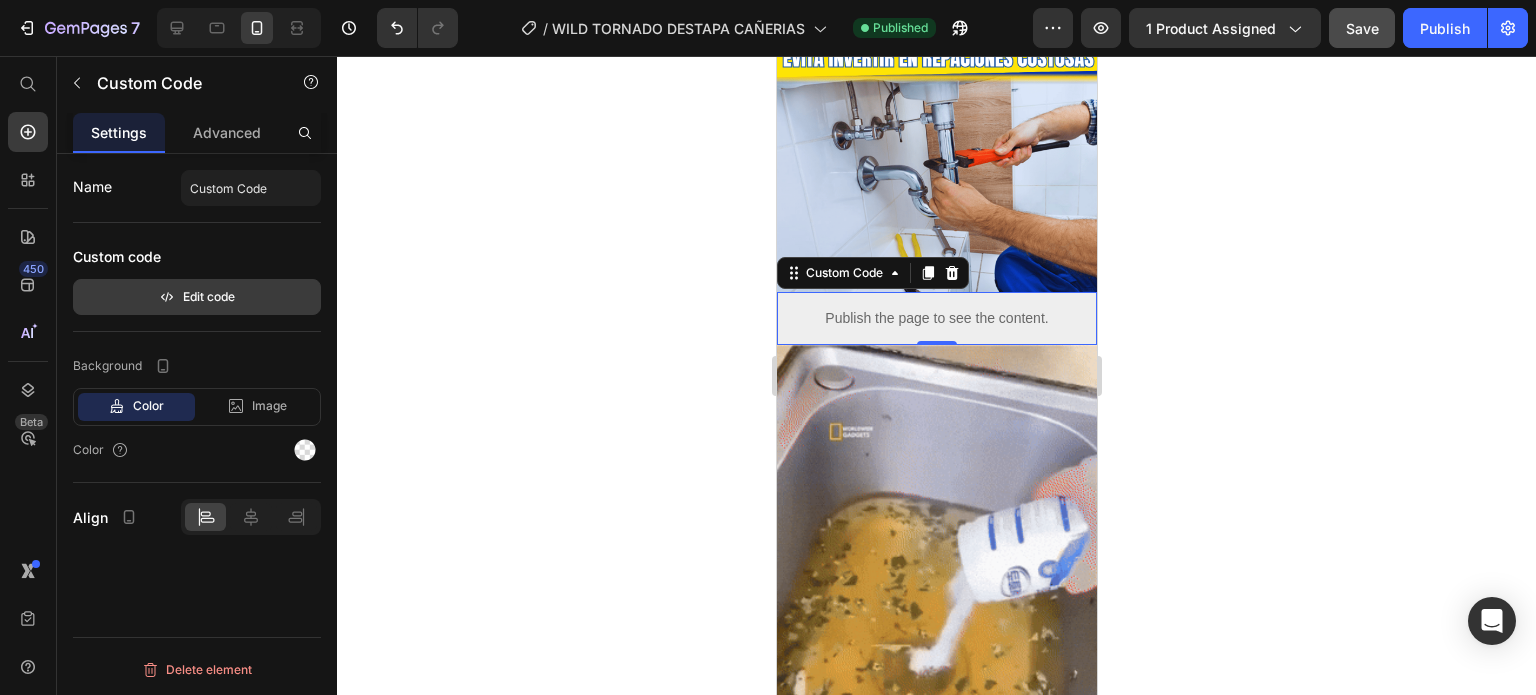 click on "Edit code" at bounding box center (197, 297) 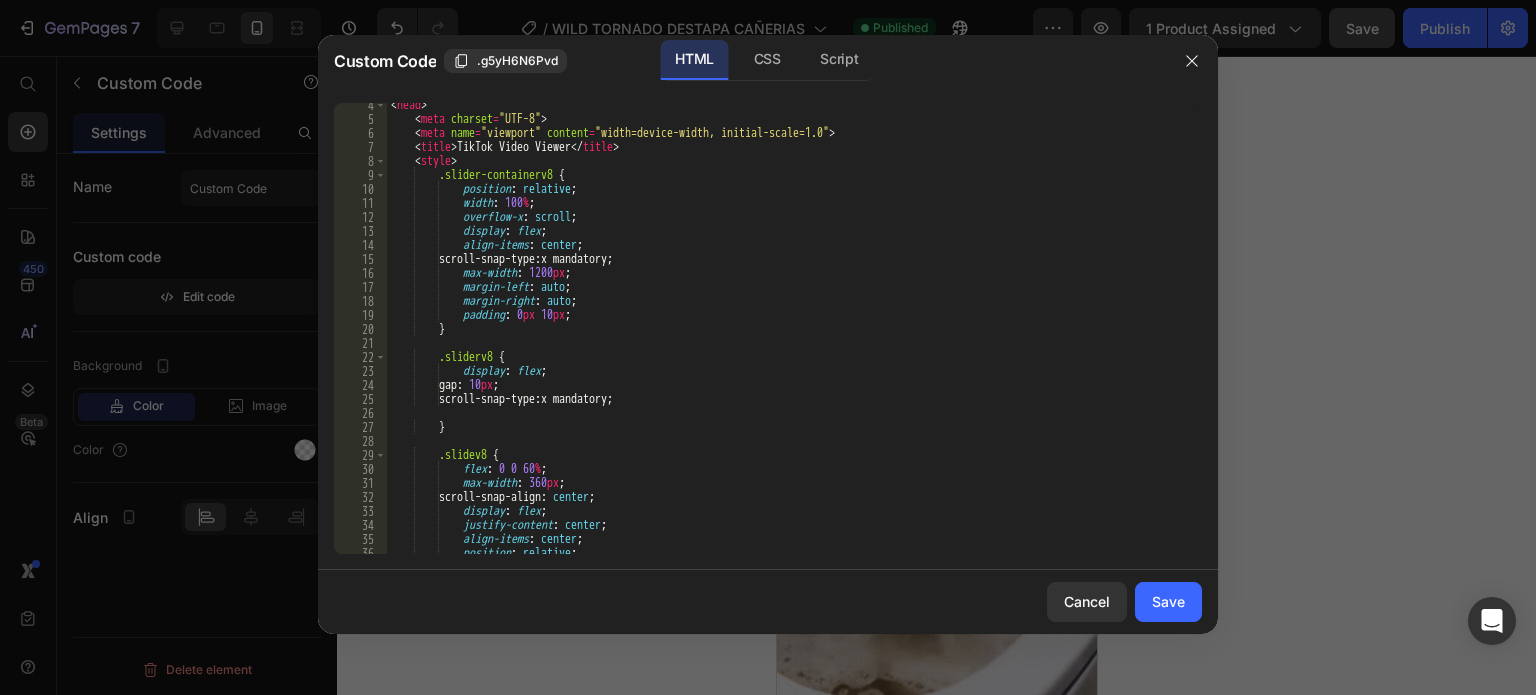 scroll, scrollTop: 0, scrollLeft: 0, axis: both 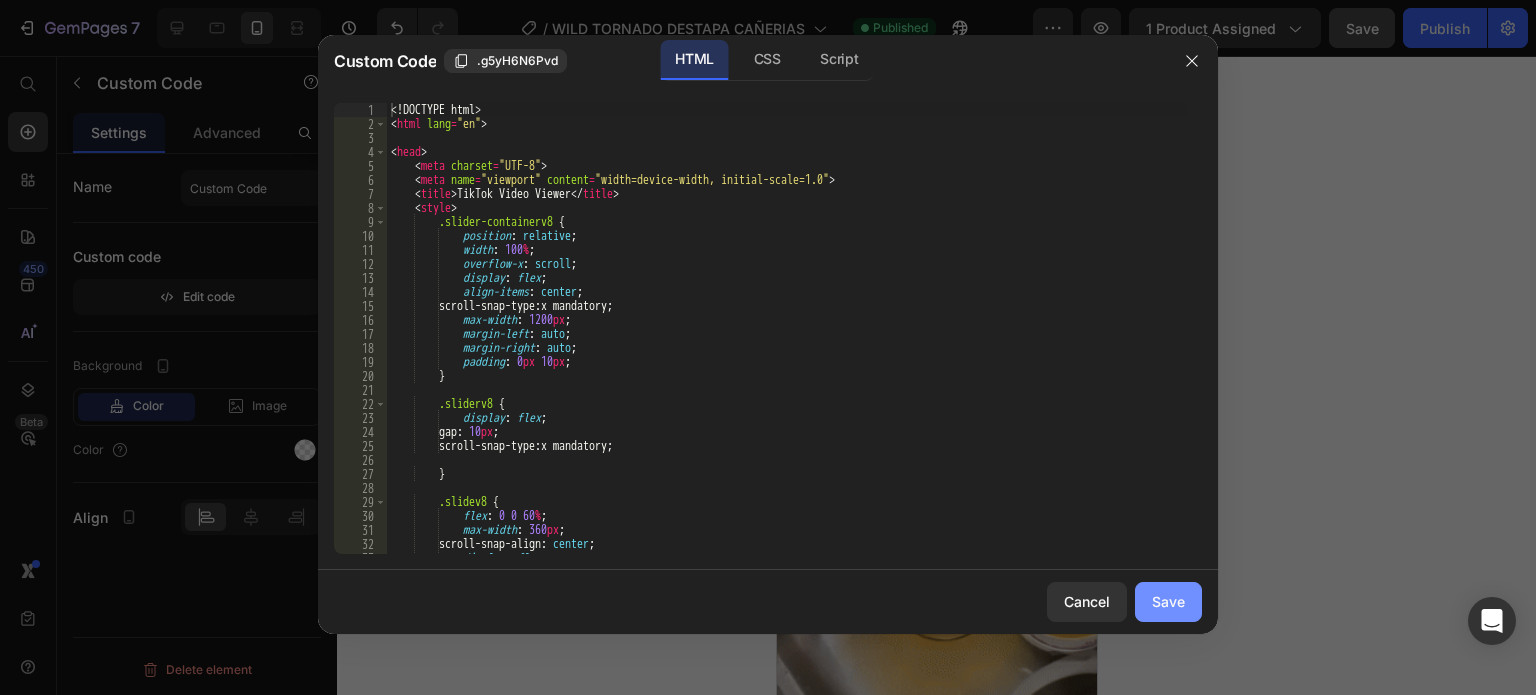 click on "Save" at bounding box center (1168, 601) 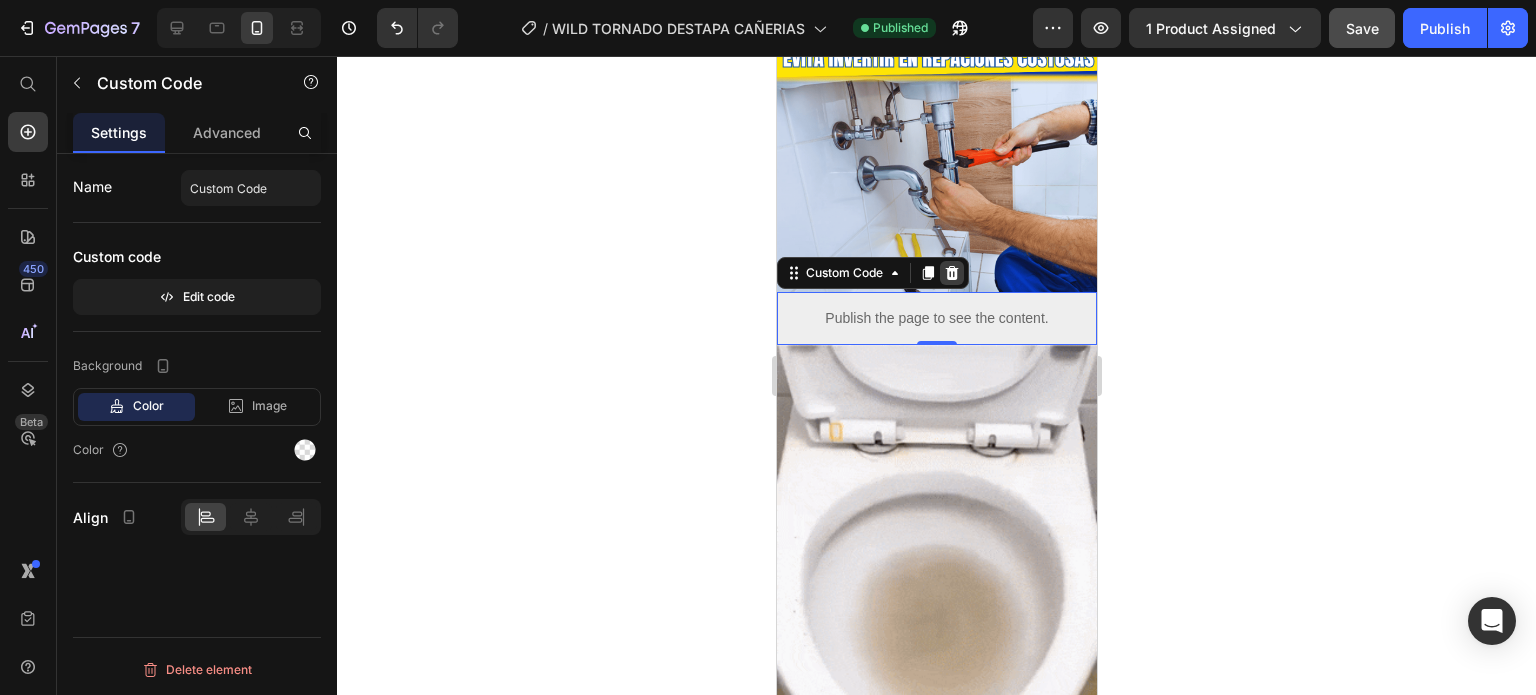 click 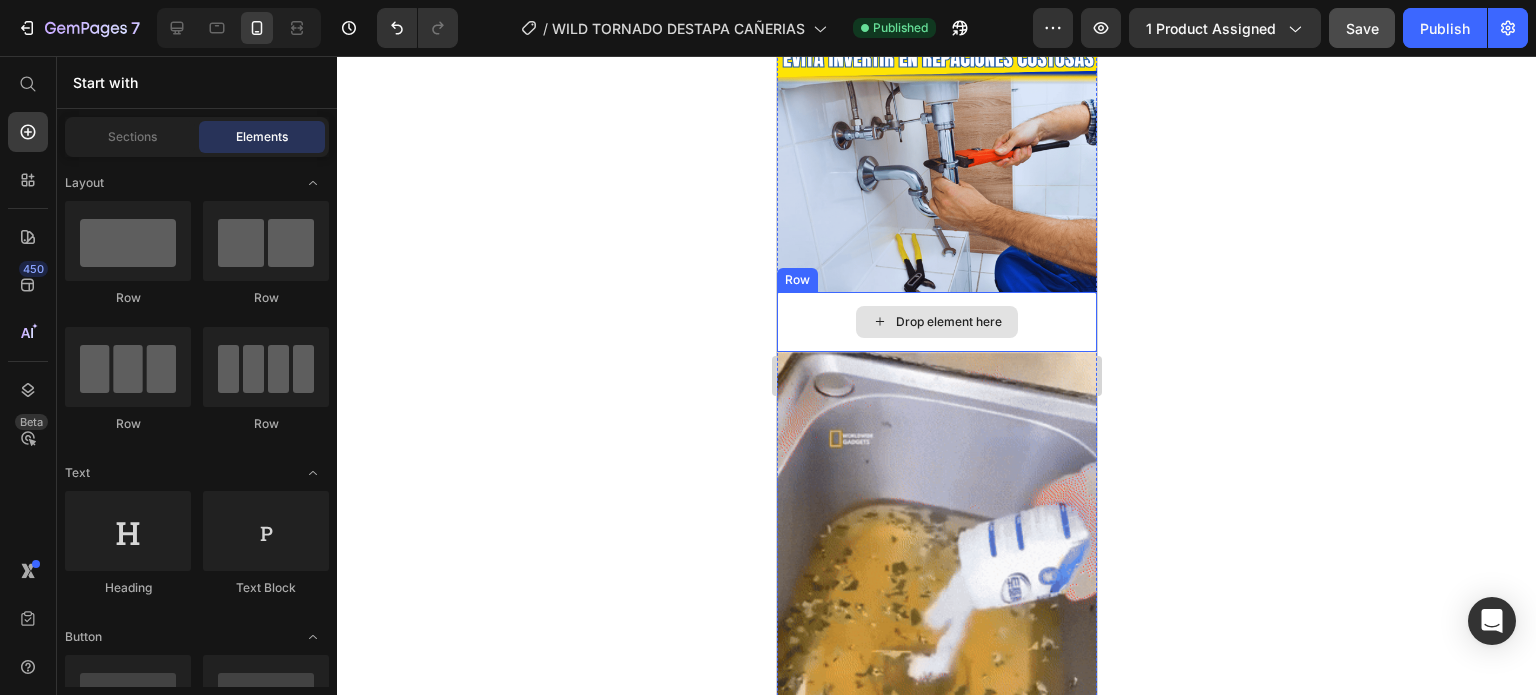 click on "Drop element here" at bounding box center (936, 322) 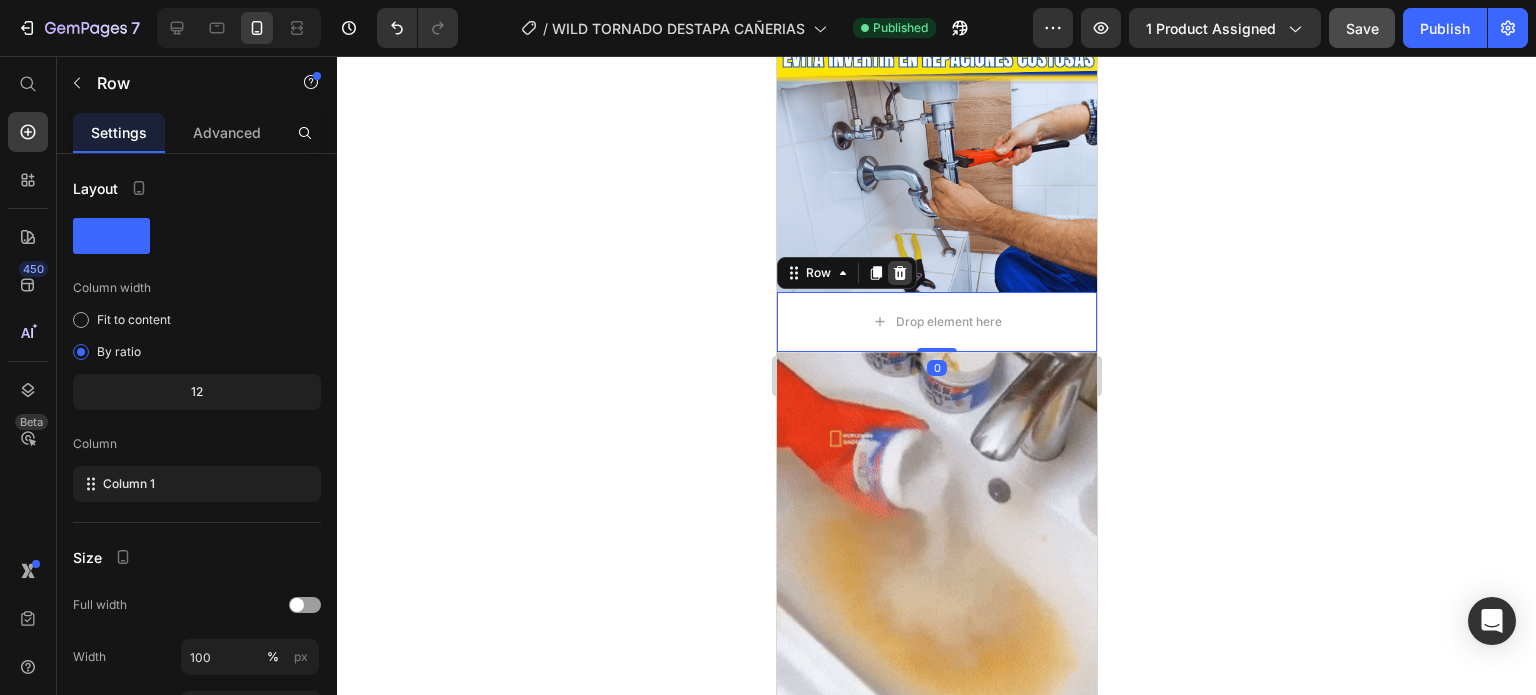 click at bounding box center [899, 273] 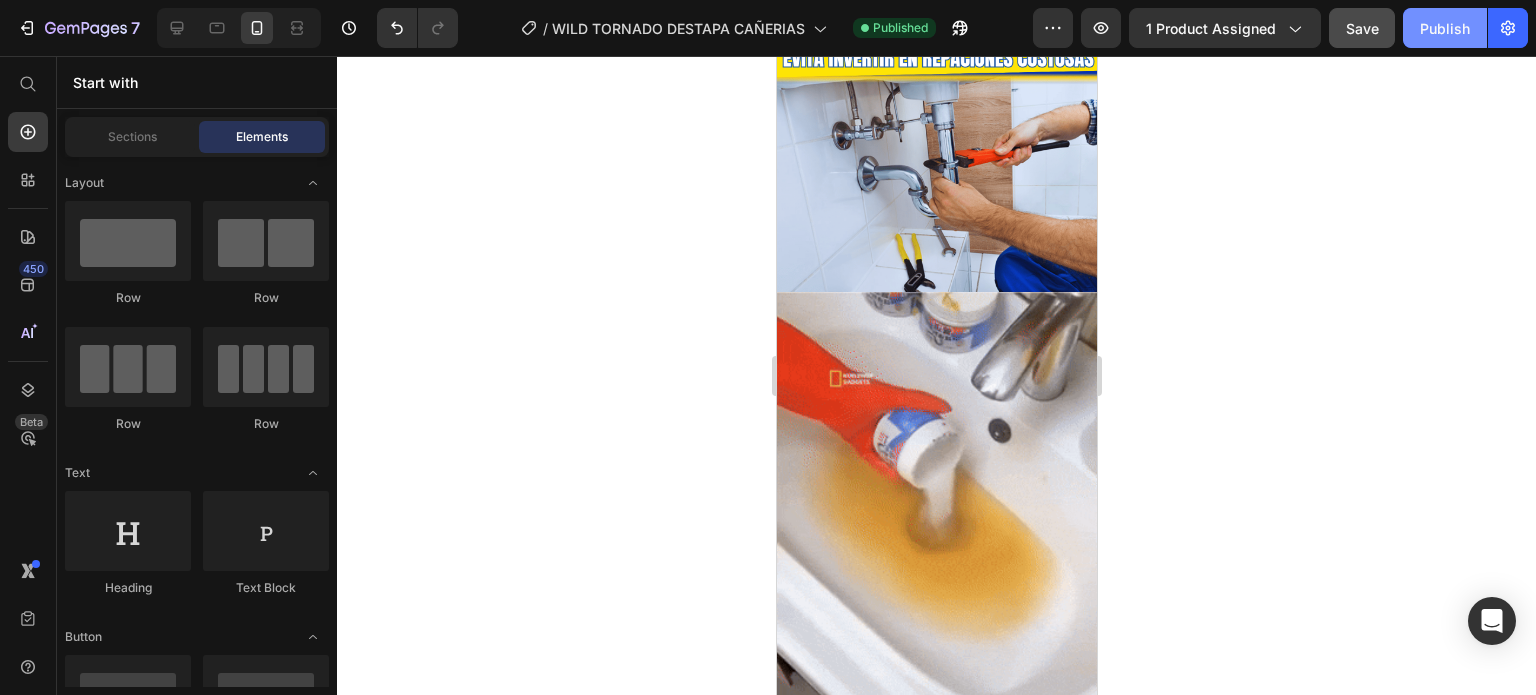 click on "Publish" at bounding box center (1445, 28) 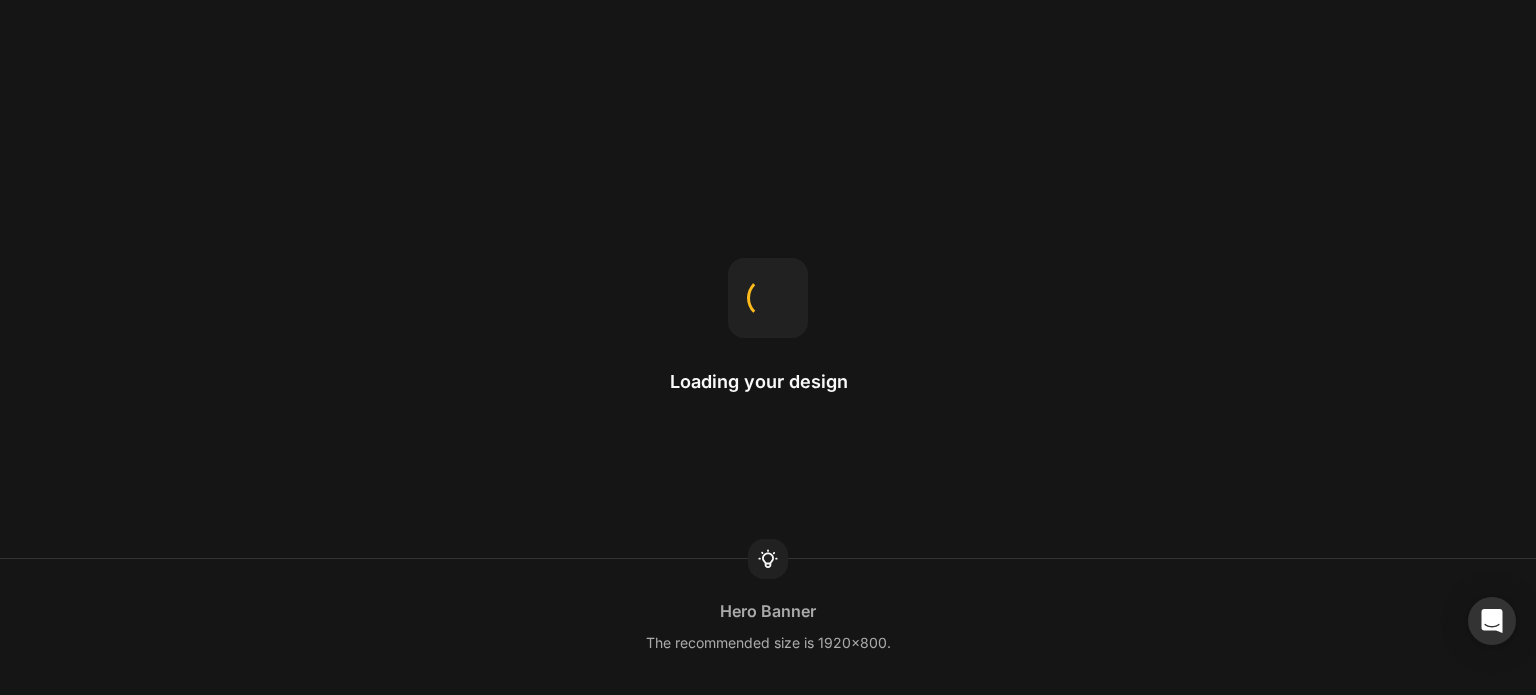 scroll, scrollTop: 0, scrollLeft: 0, axis: both 